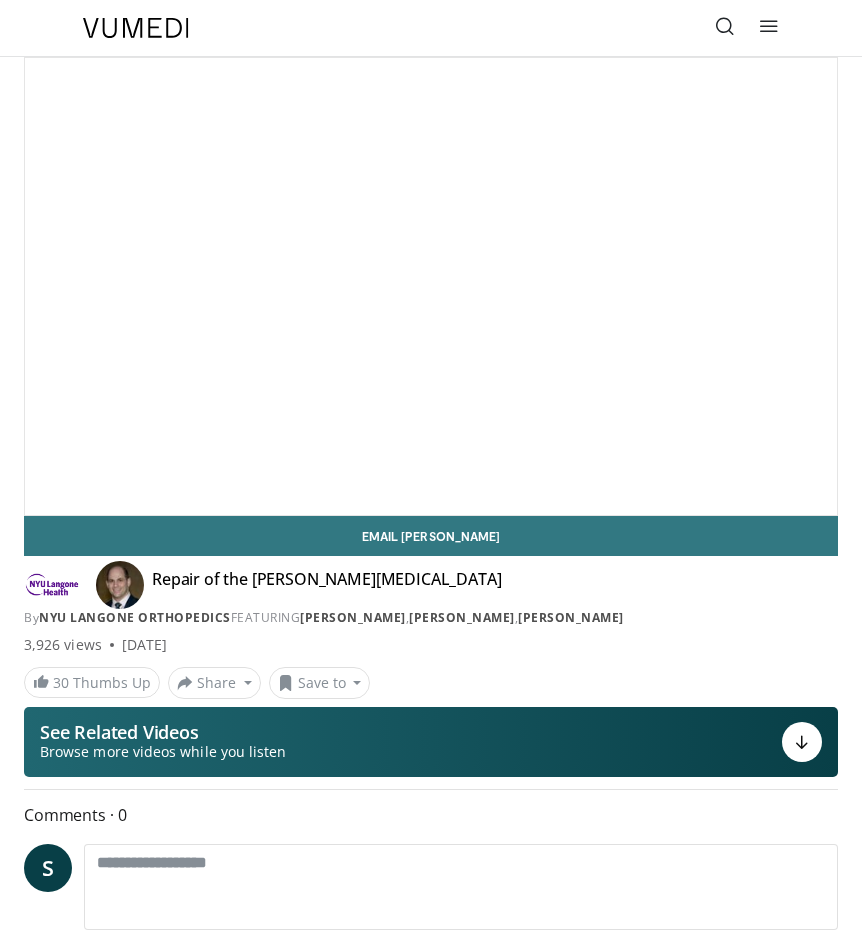 scroll, scrollTop: 0, scrollLeft: 0, axis: both 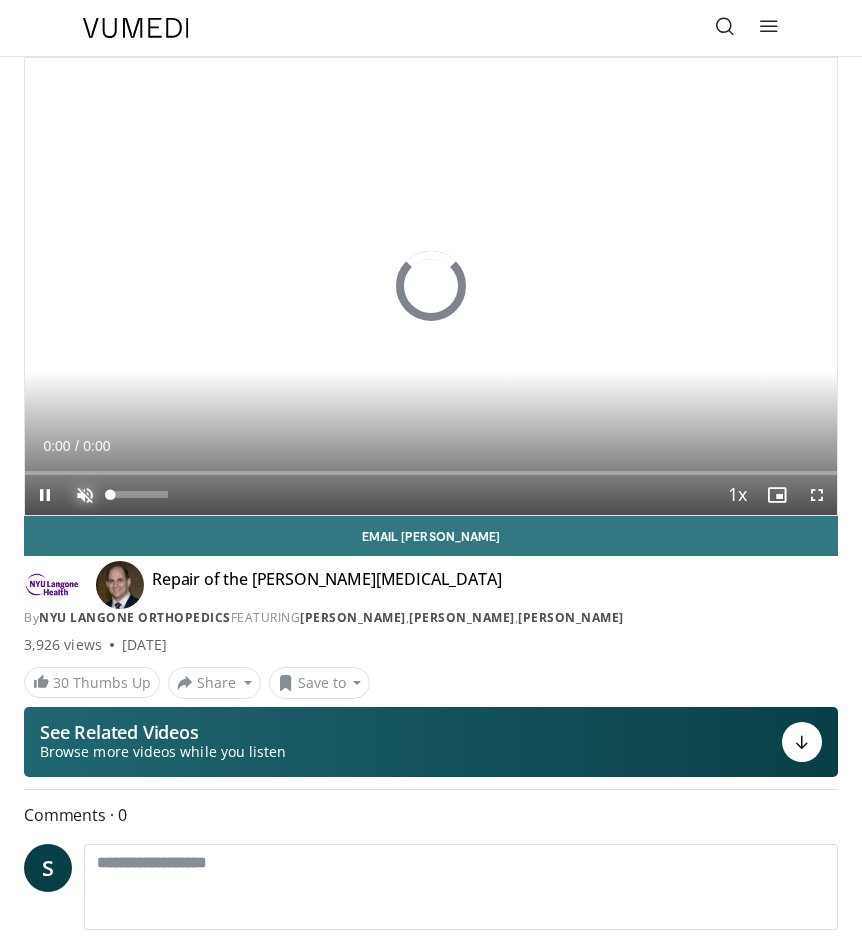 click at bounding box center [85, 495] 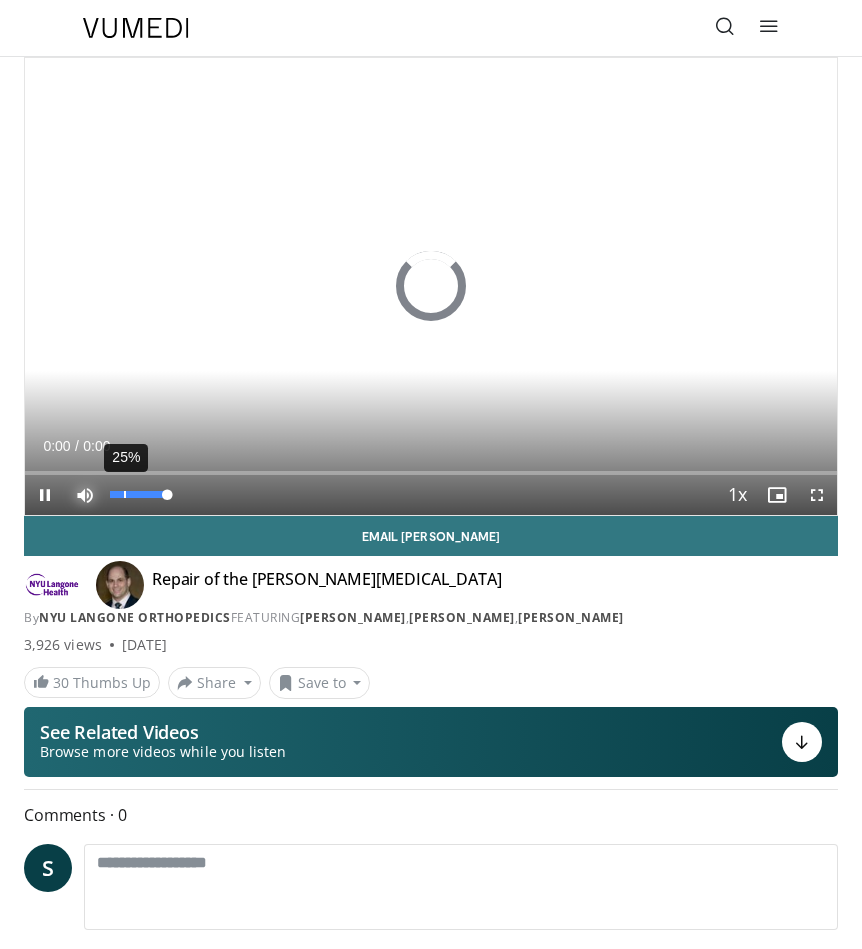 scroll, scrollTop: 0, scrollLeft: 0, axis: both 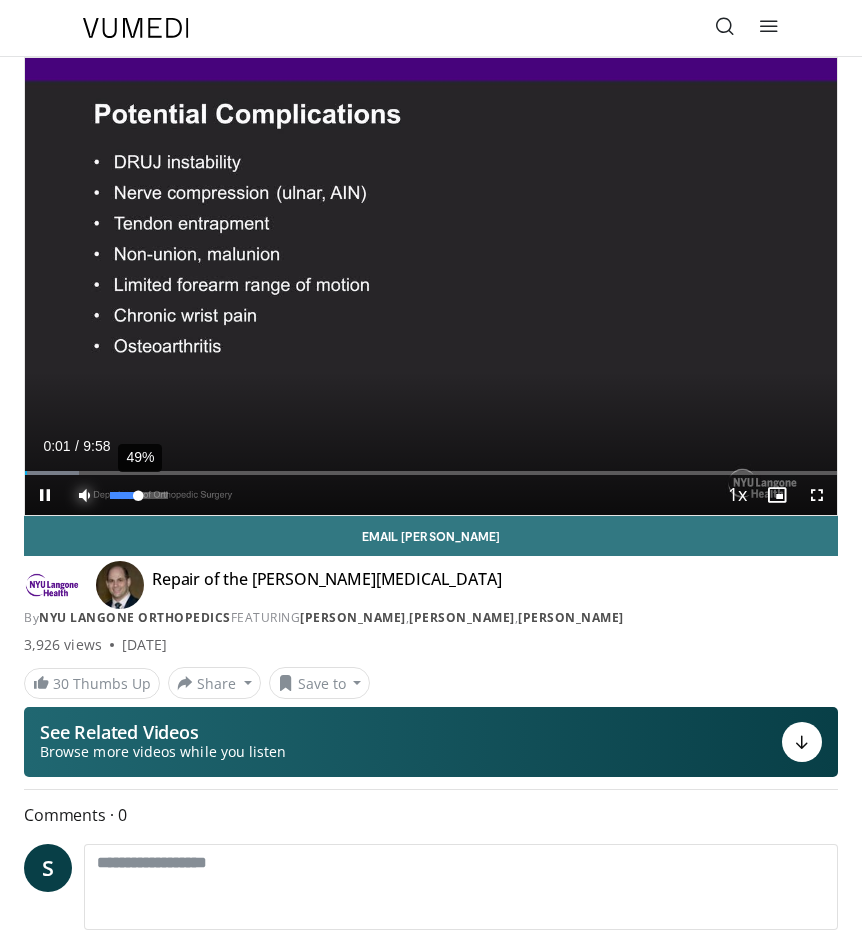 click at bounding box center [124, 495] 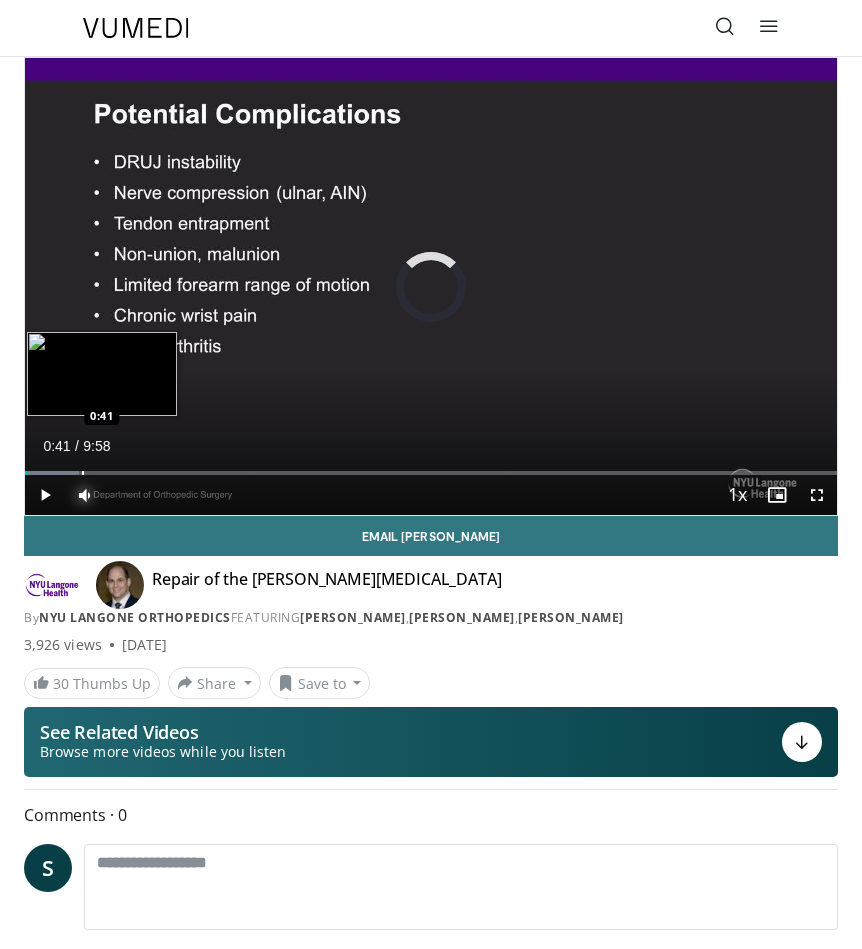 click on "Loaded :  6.66% 0:02 0:41" at bounding box center [431, 465] 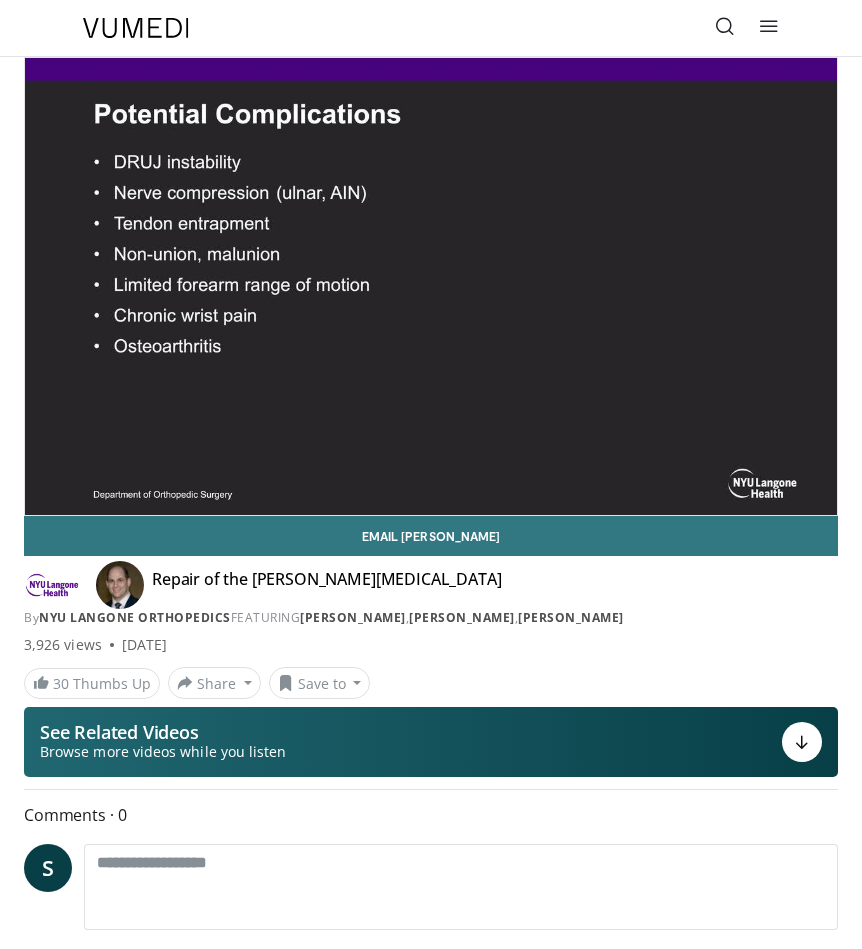 type 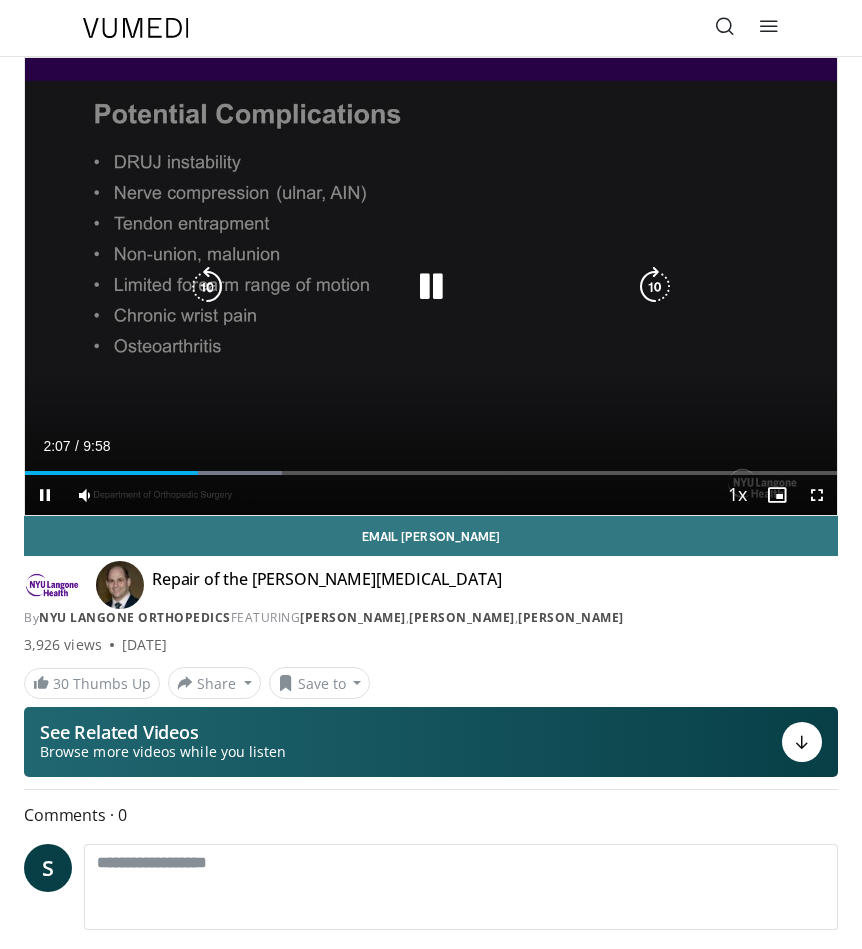 click on "10 seconds
Tap to unmute" at bounding box center (431, 286) 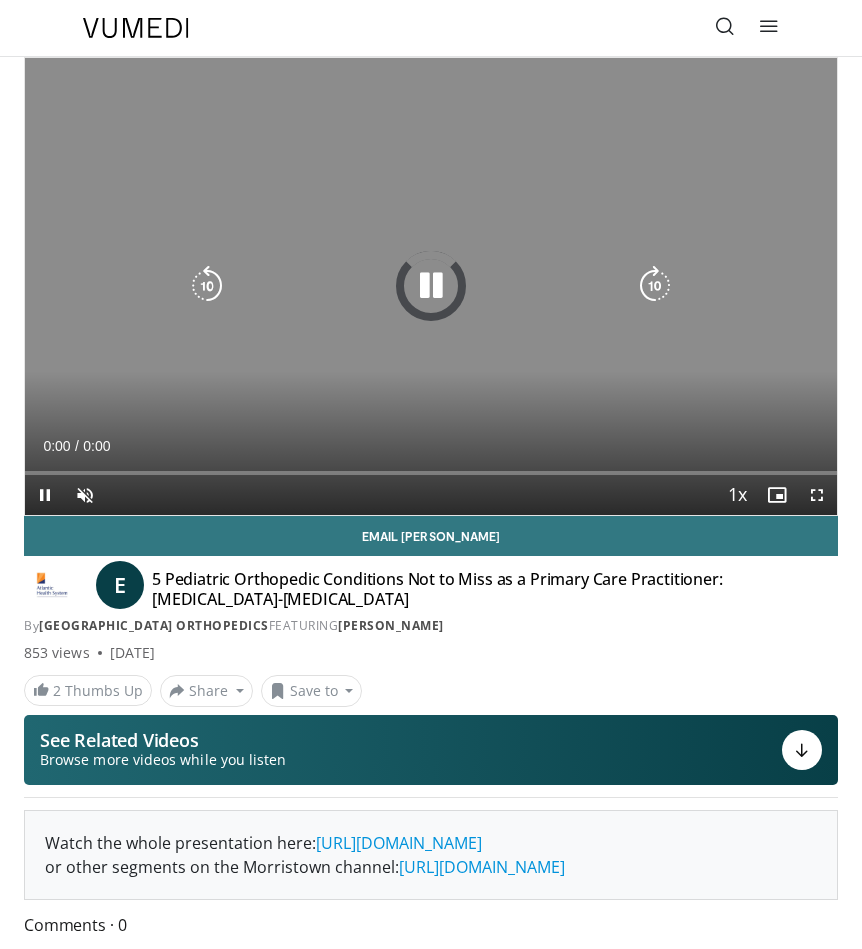 scroll, scrollTop: 0, scrollLeft: 0, axis: both 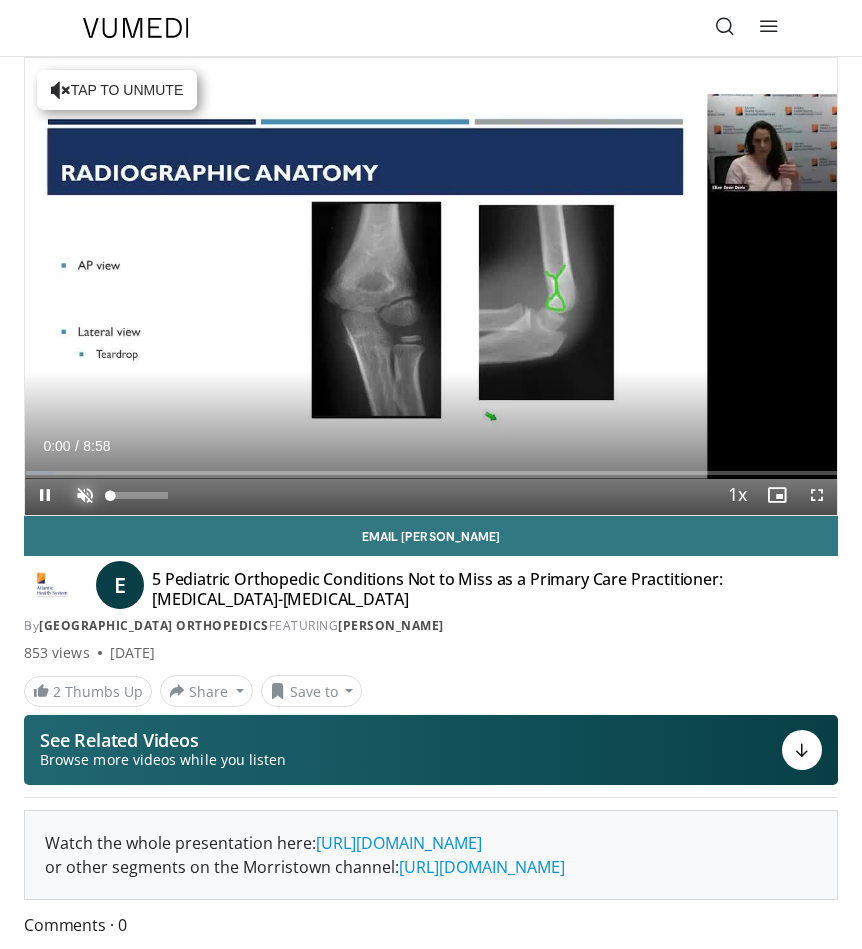 click at bounding box center (85, 495) 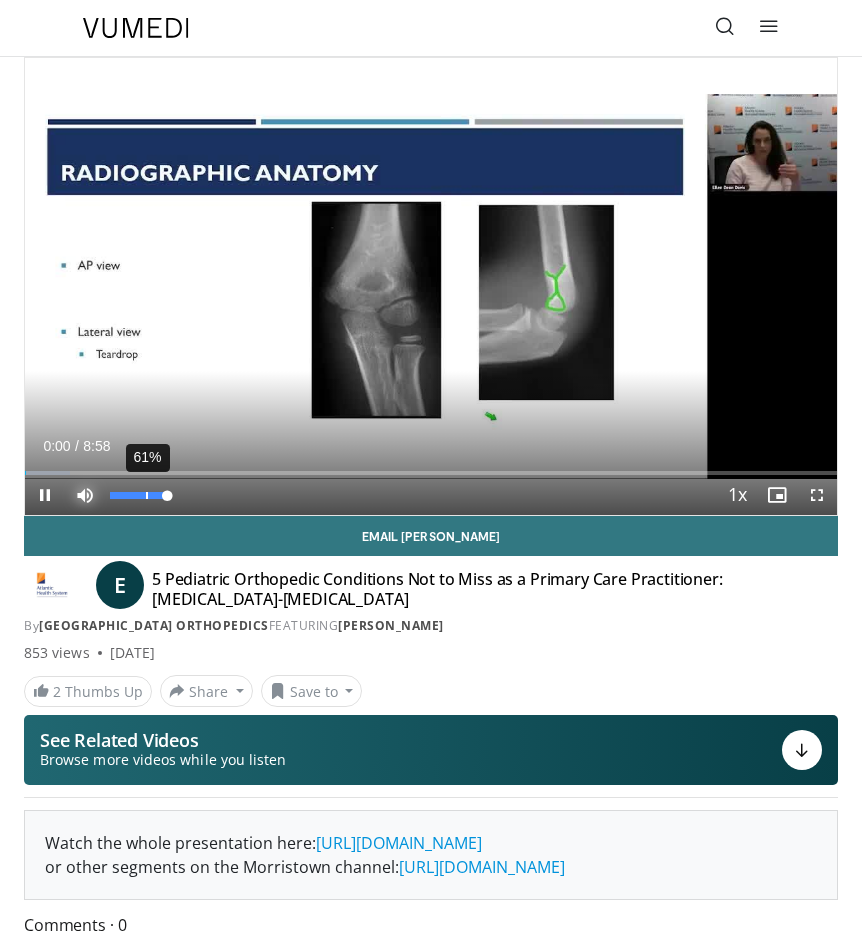 scroll, scrollTop: 0, scrollLeft: 0, axis: both 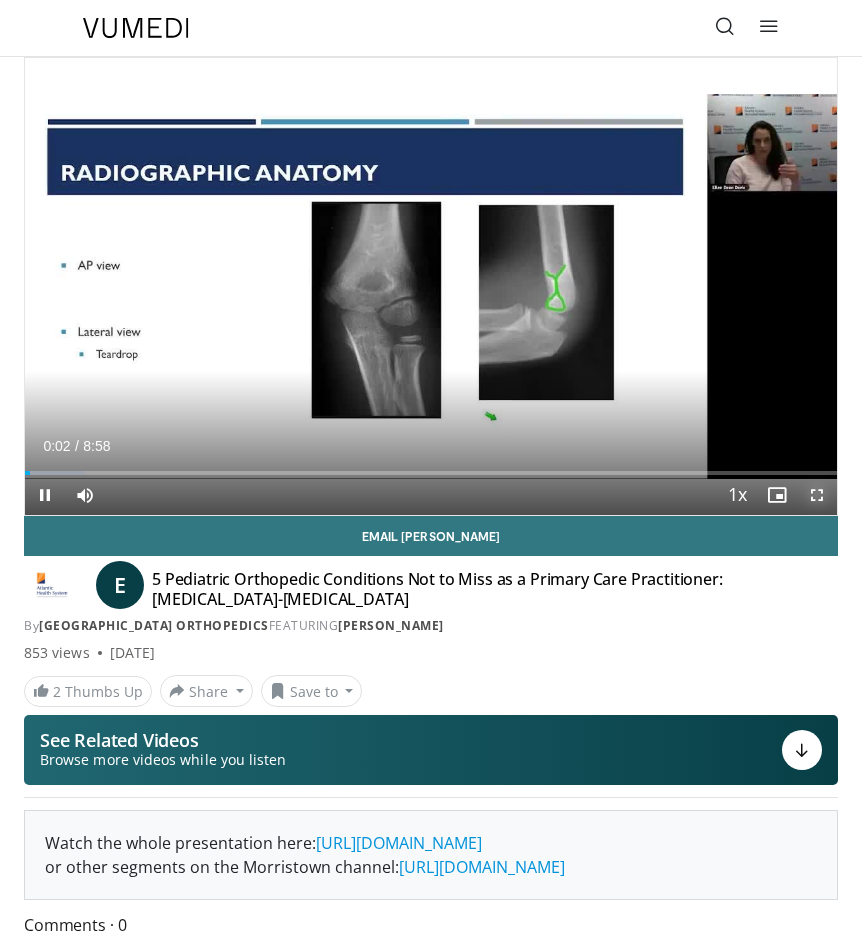 click at bounding box center (817, 495) 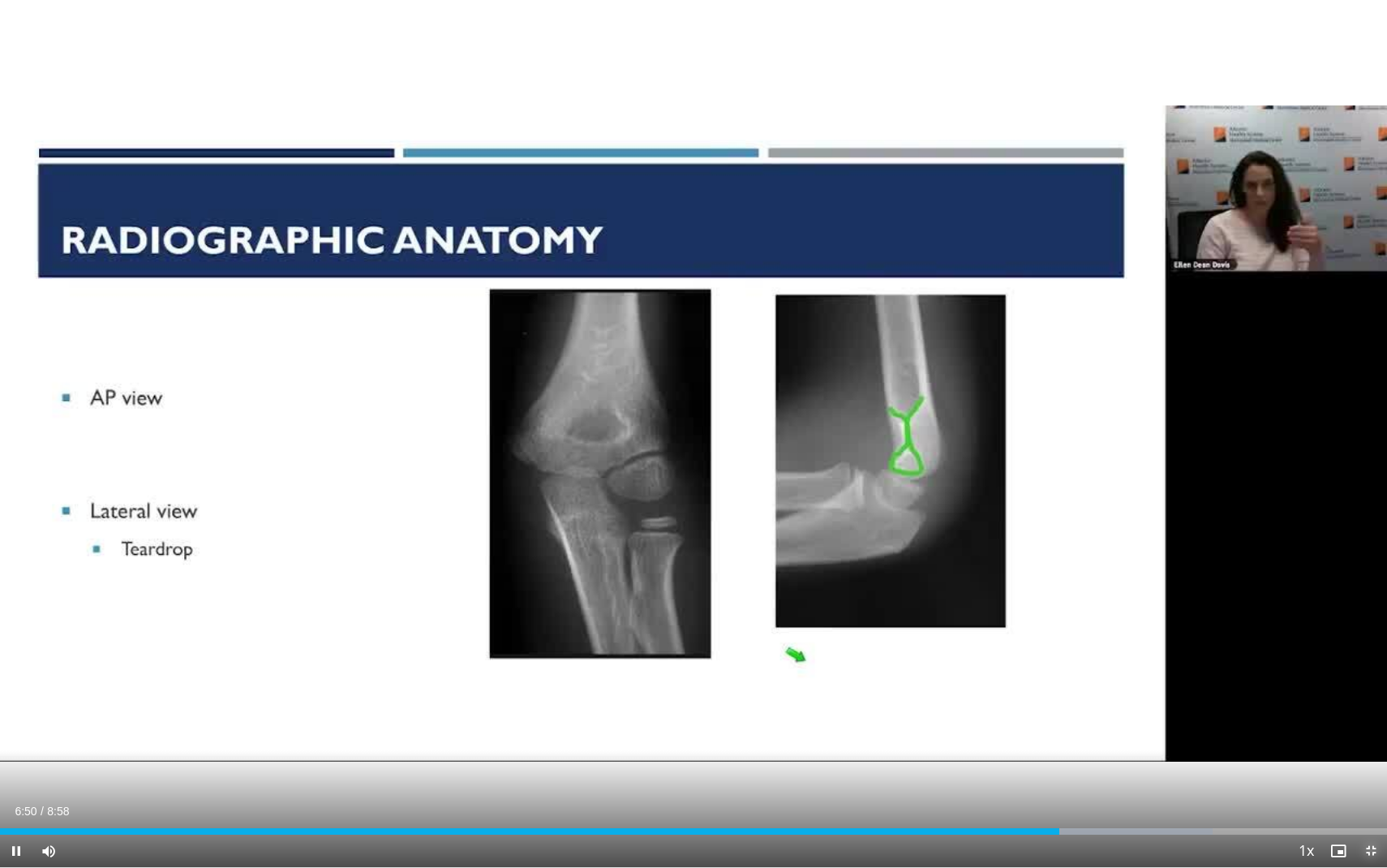 click at bounding box center [1371, 851] 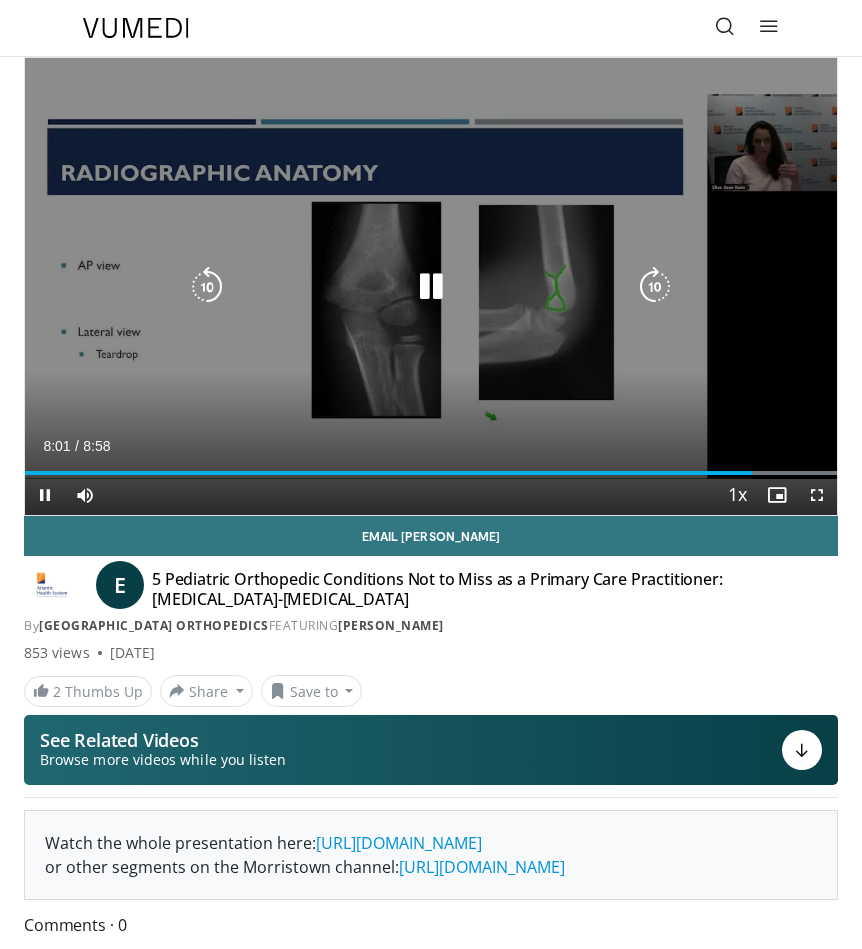 click at bounding box center [430, 287] 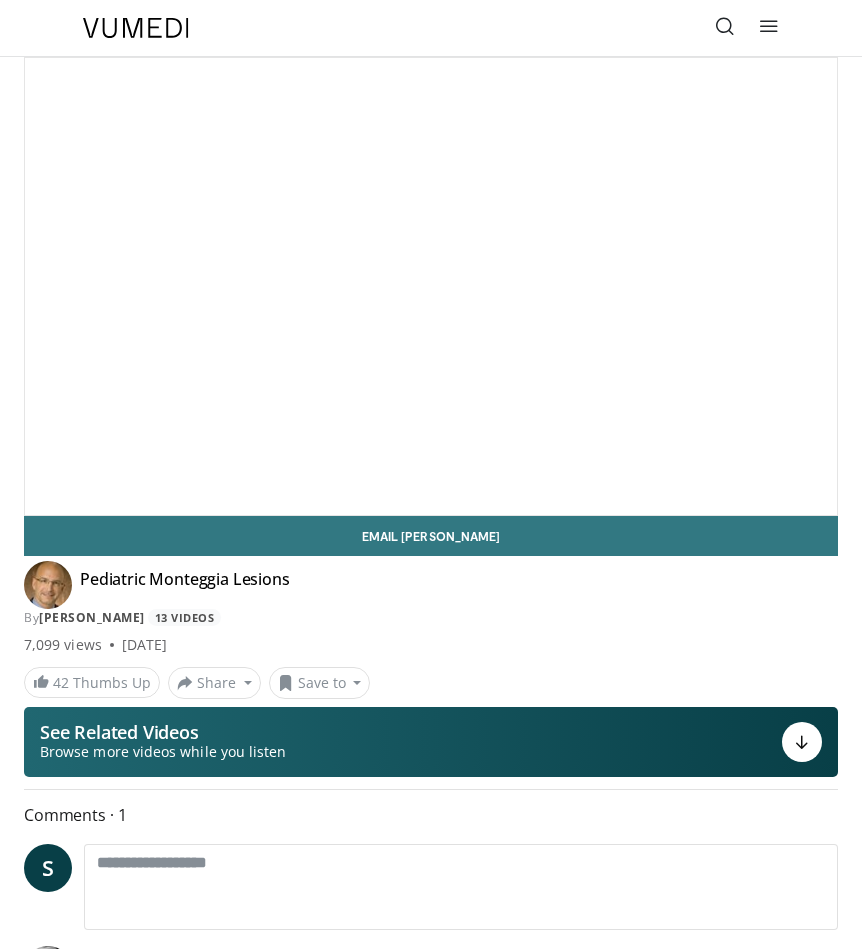 scroll, scrollTop: 0, scrollLeft: 0, axis: both 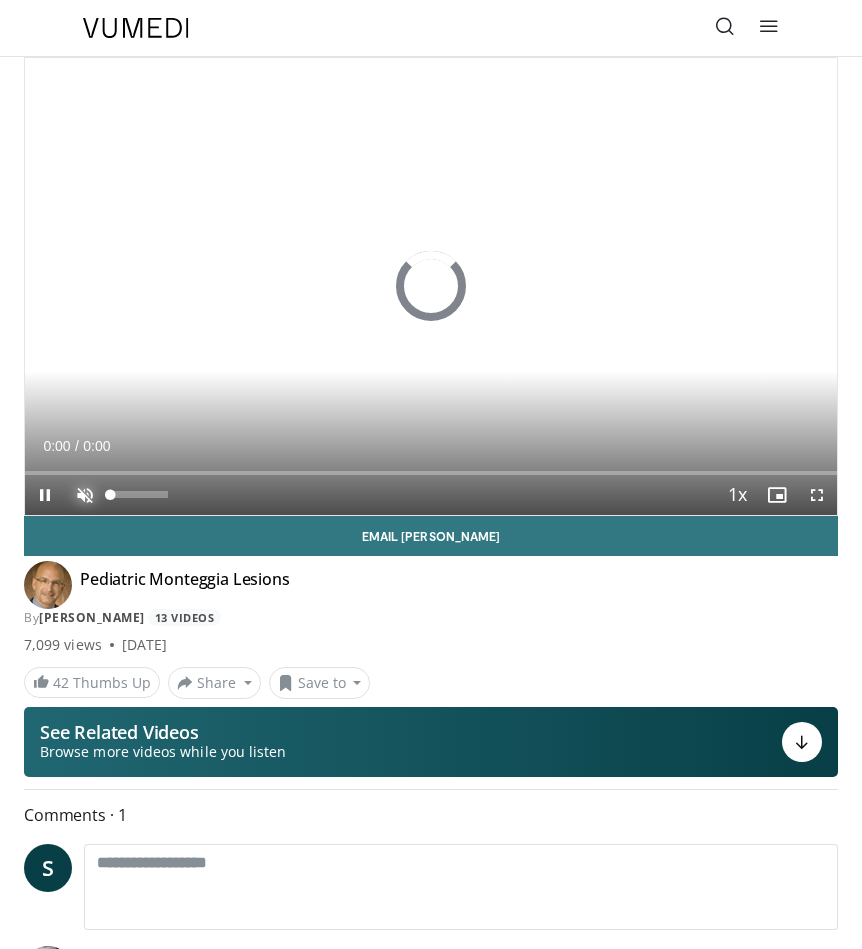 click at bounding box center (85, 495) 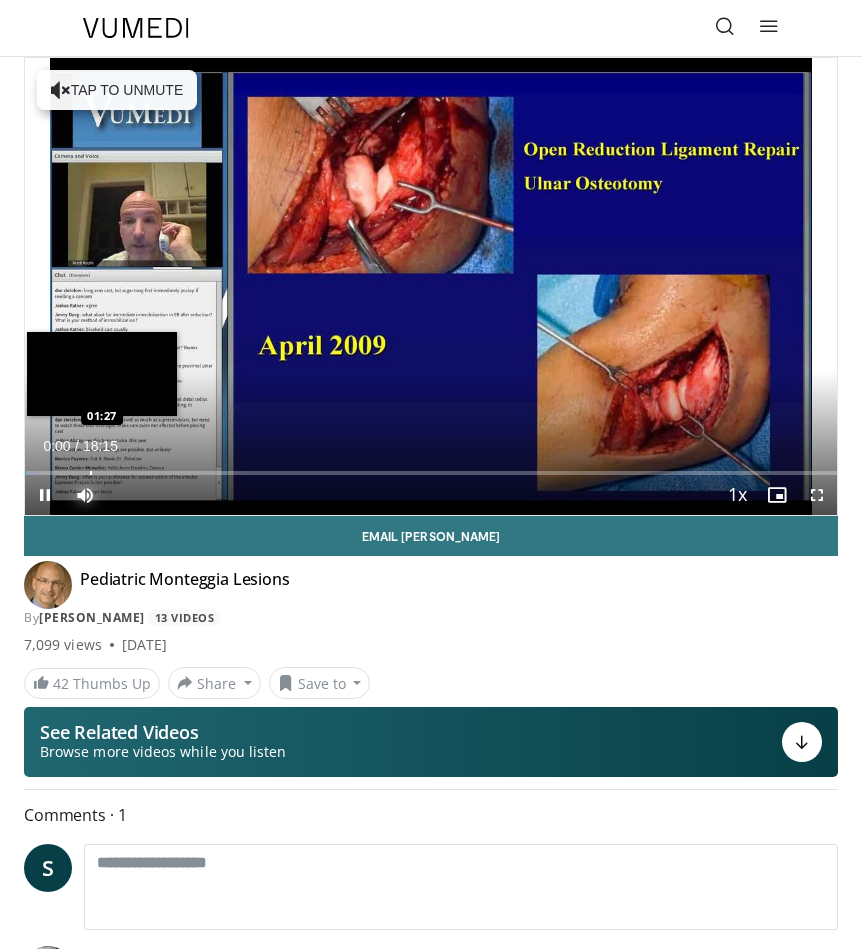 click on "Loaded :  1.83% 00:00 01:27" at bounding box center [431, 465] 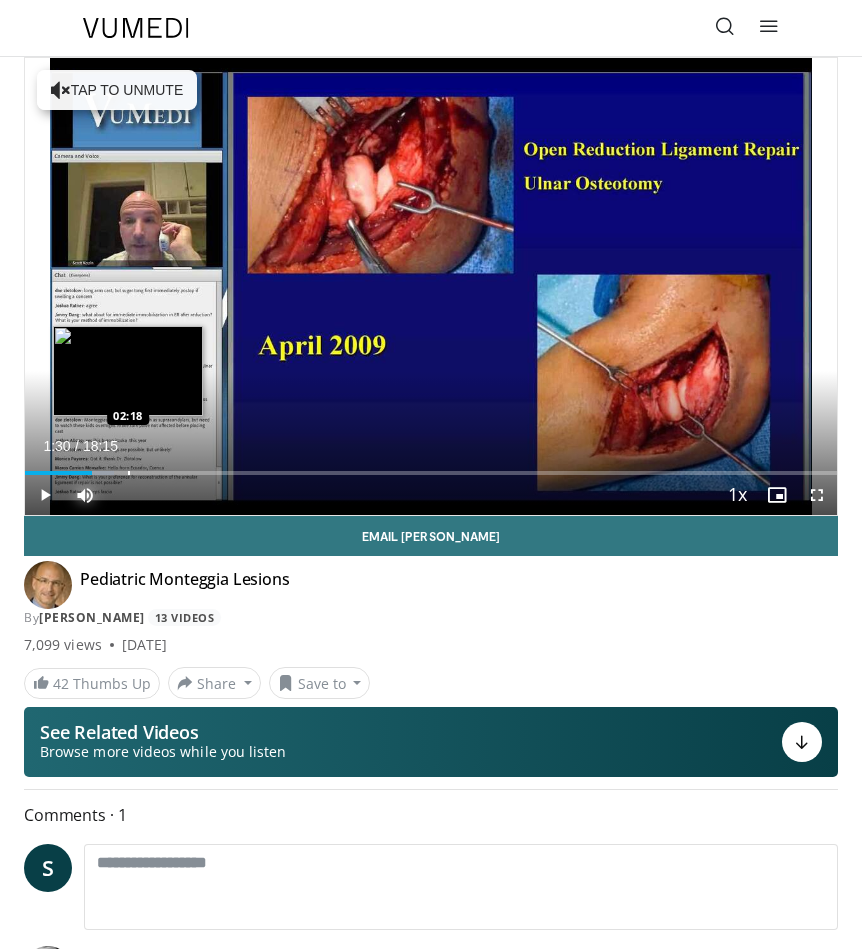 click at bounding box center (129, 473) 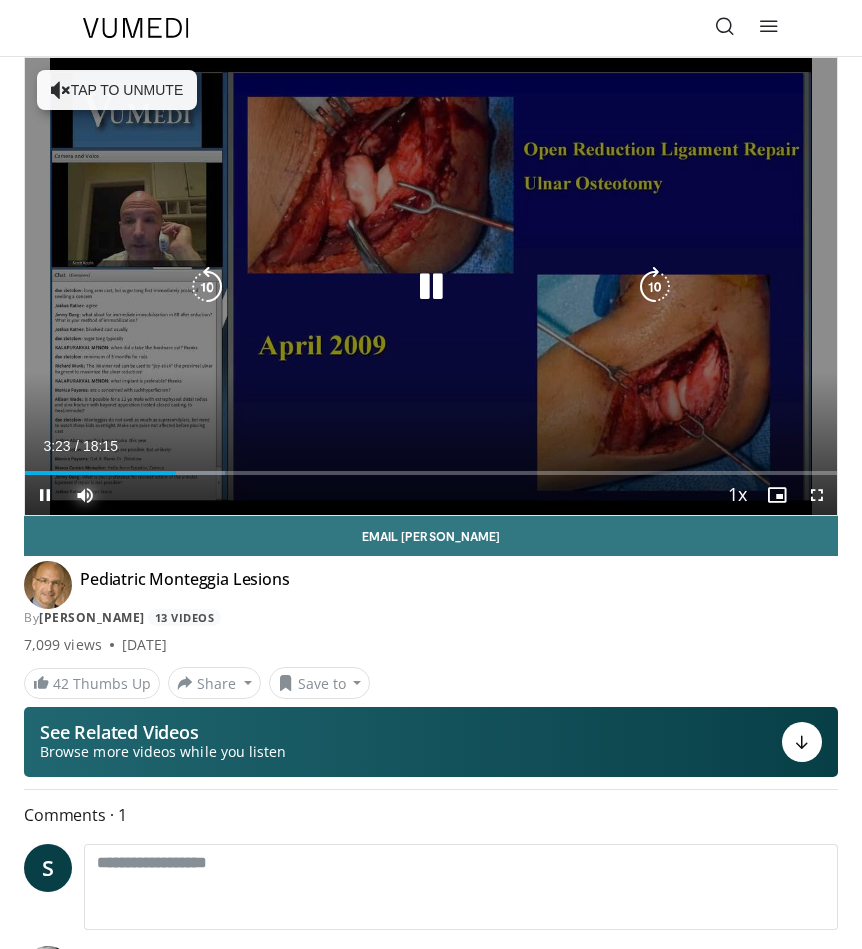 type 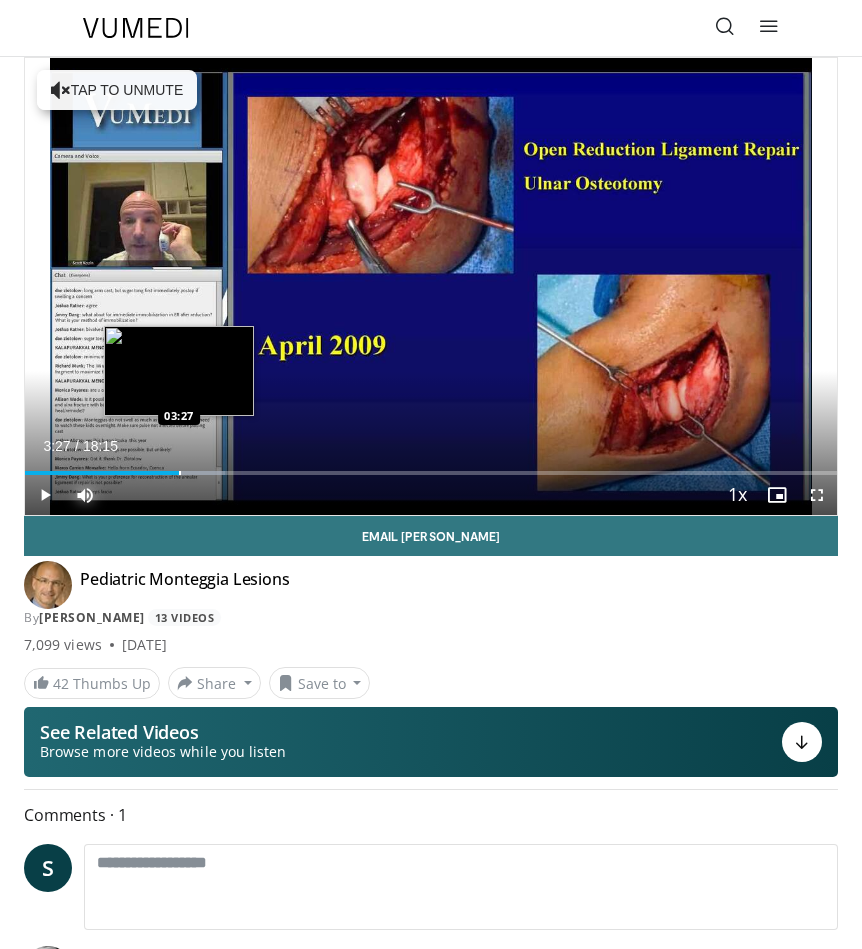click on "Loaded :  24.60% 03:25 03:27" at bounding box center (431, 465) 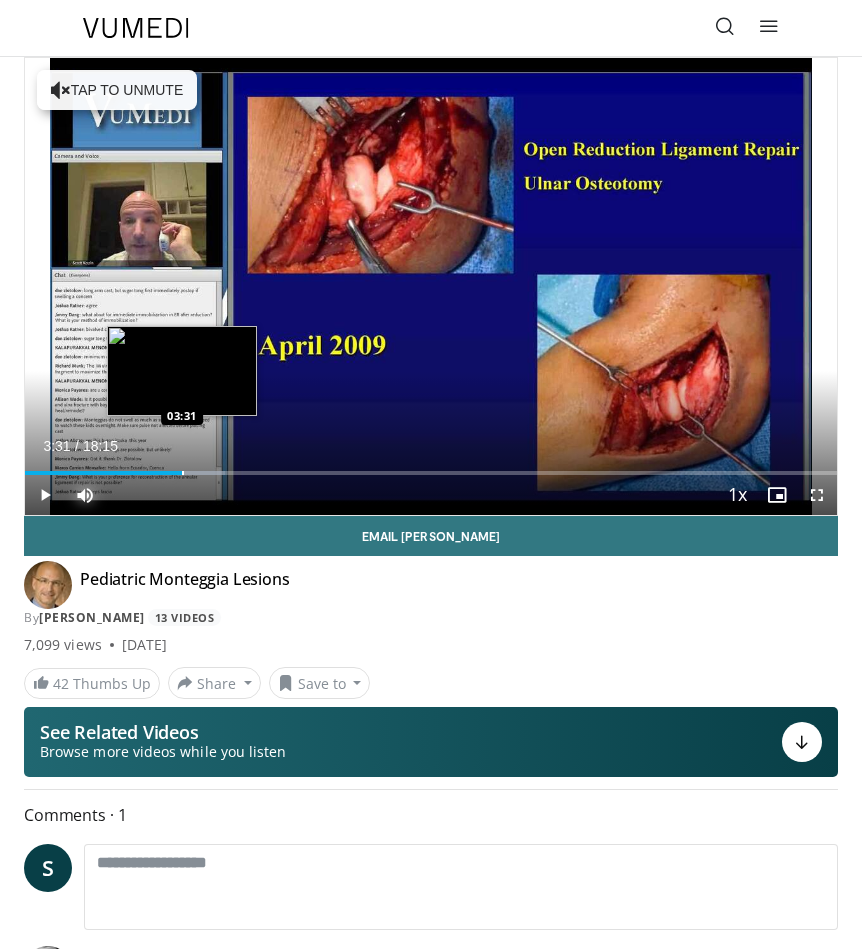 click at bounding box center [183, 473] 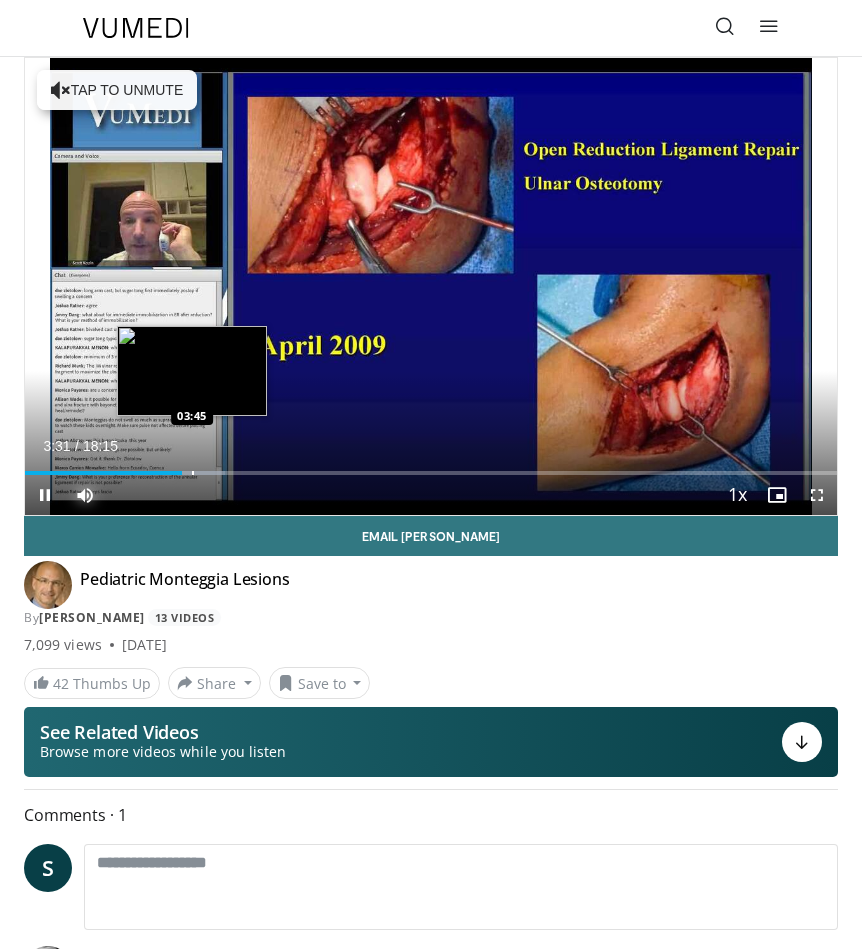 click on "Loaded :  24.60% 03:31 03:45" at bounding box center [431, 473] 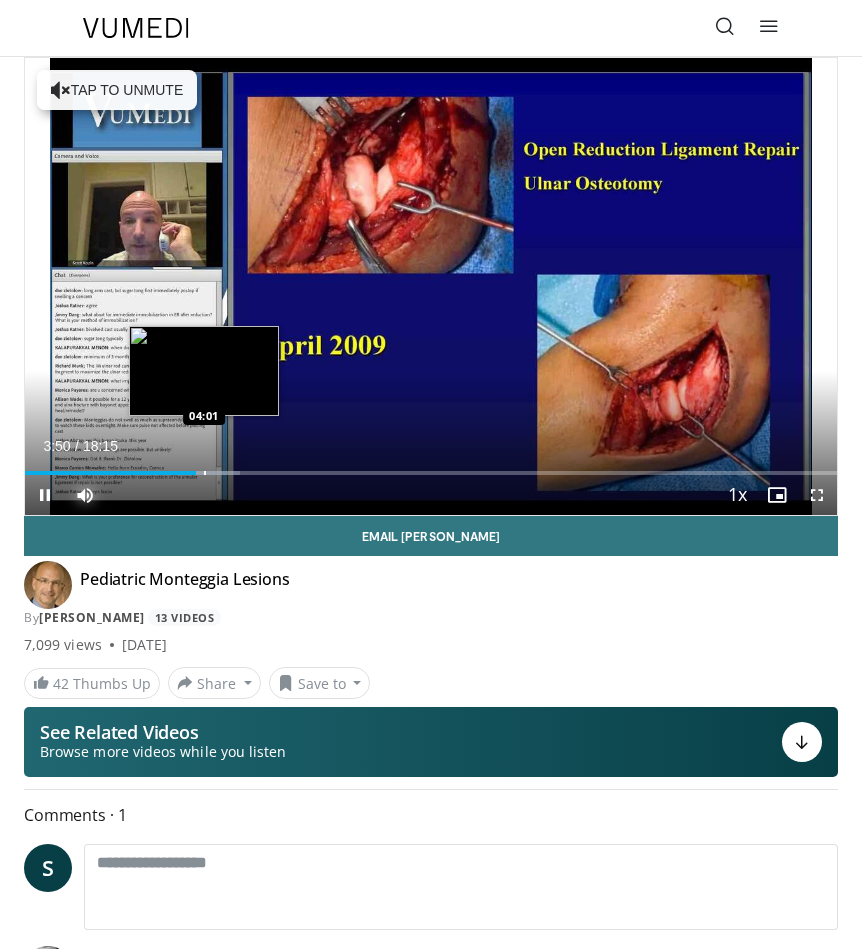 click on "Loaded :  26.47% 03:50 04:01" at bounding box center (431, 465) 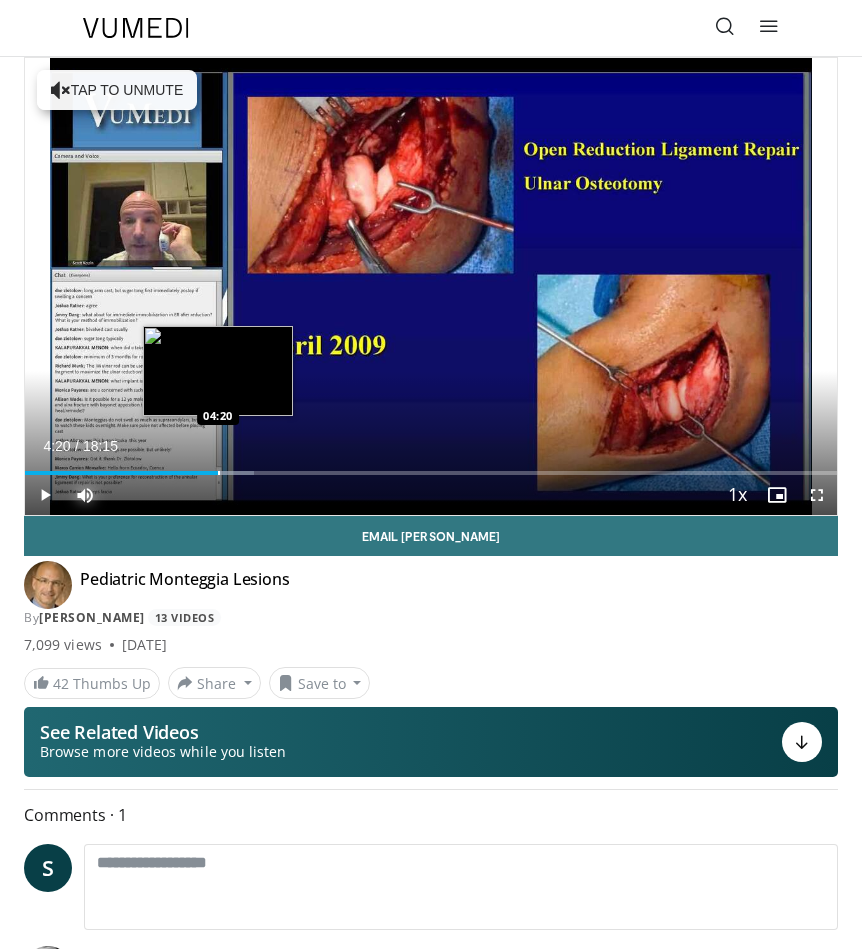 click at bounding box center (219, 473) 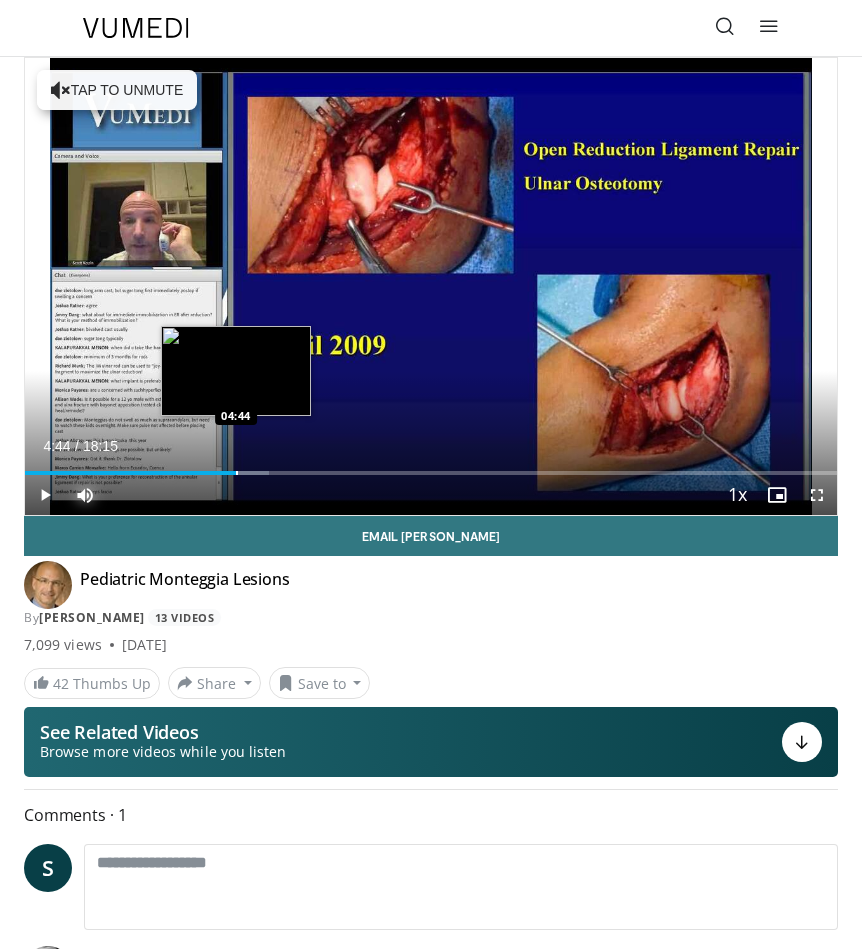 click on "Loaded :  30.07% 04:44 04:44" at bounding box center (431, 465) 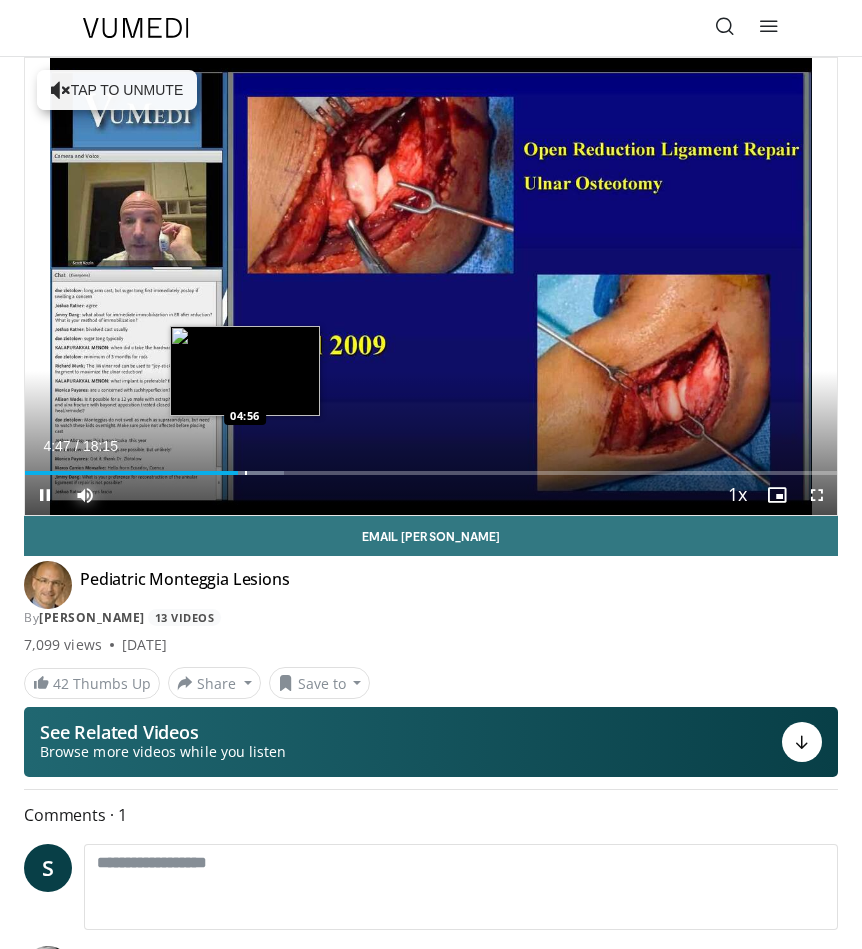 click on "Loaded :  31.90% 04:47 04:56" at bounding box center [431, 465] 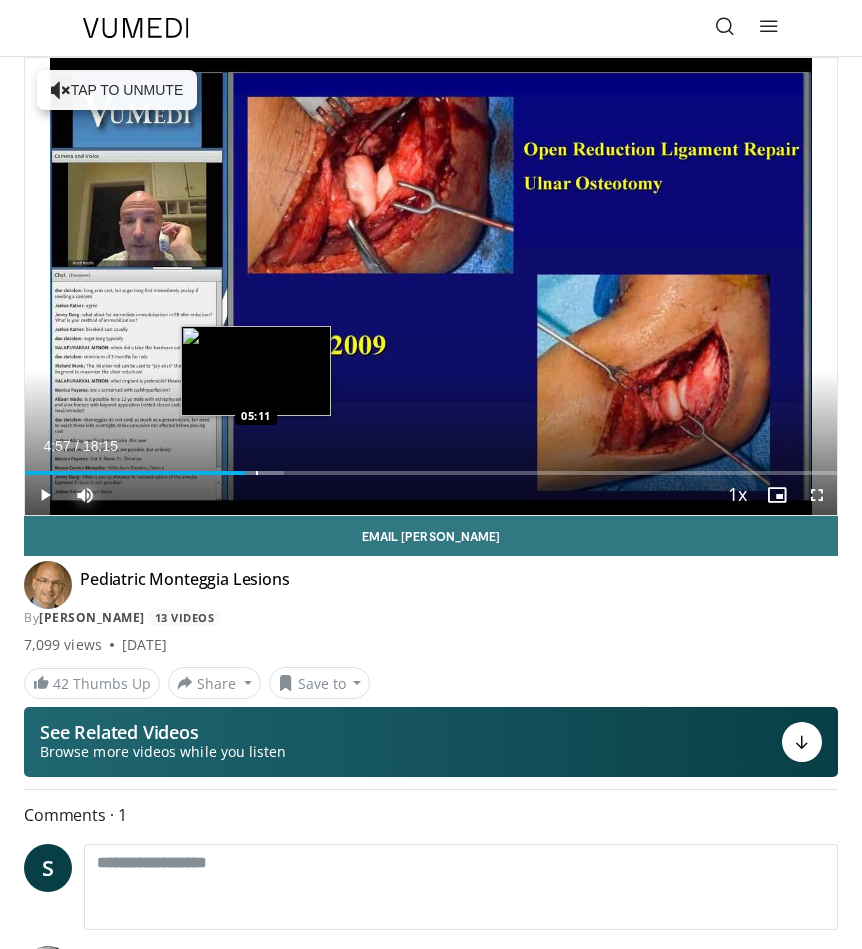 click on "Loaded :  31.90% 04:57 05:11" at bounding box center (431, 473) 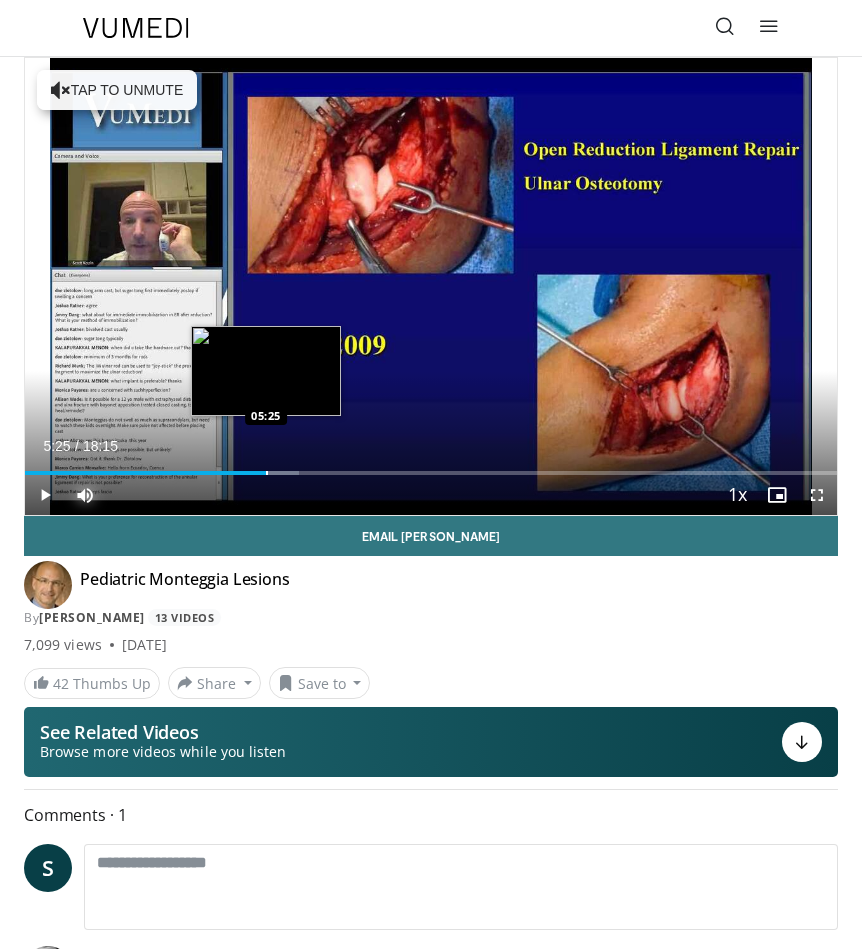click at bounding box center (267, 473) 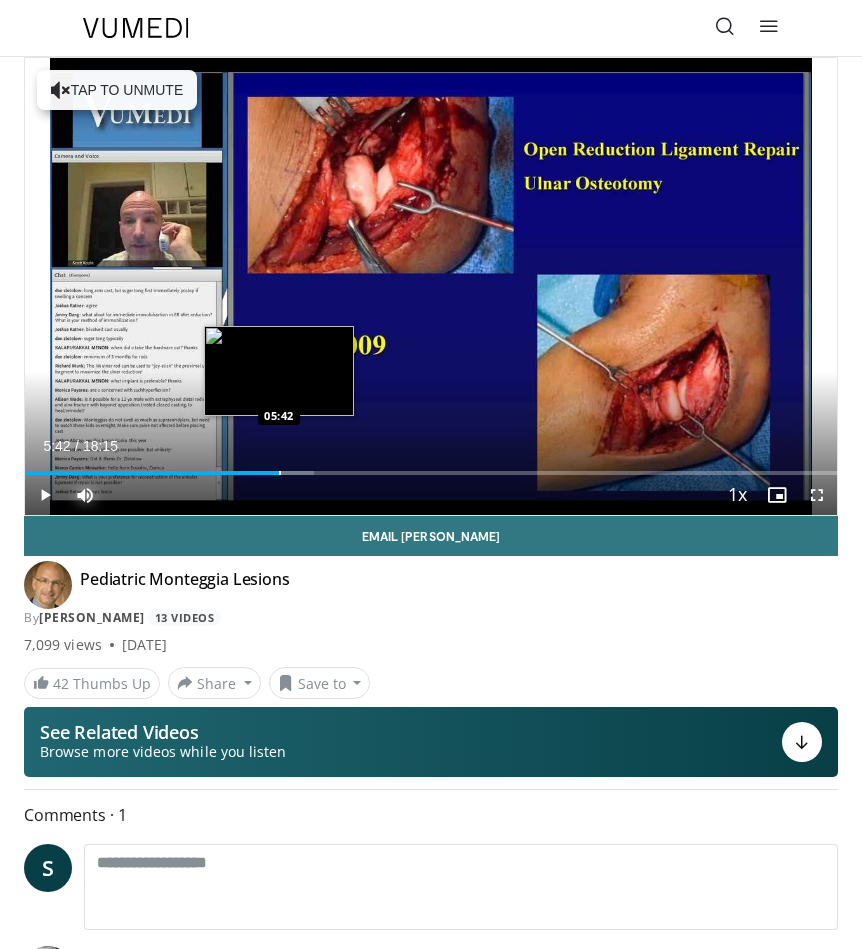 click at bounding box center [280, 473] 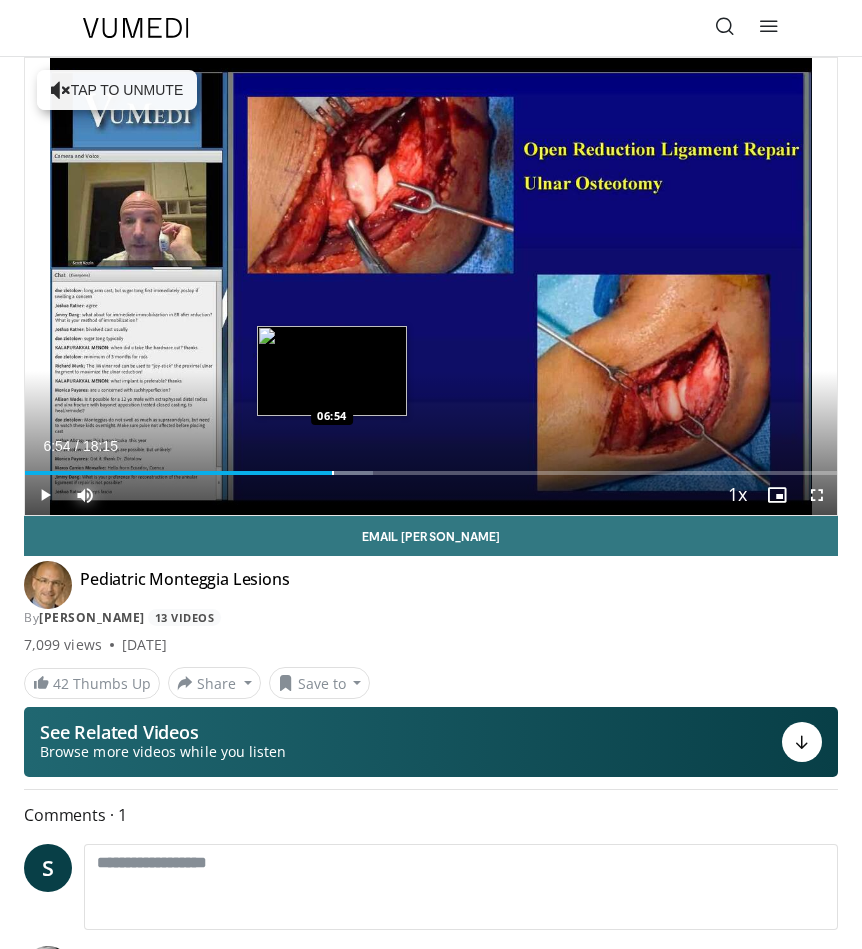 click on "Loaded :  42.83% 06:54 06:54" at bounding box center (431, 465) 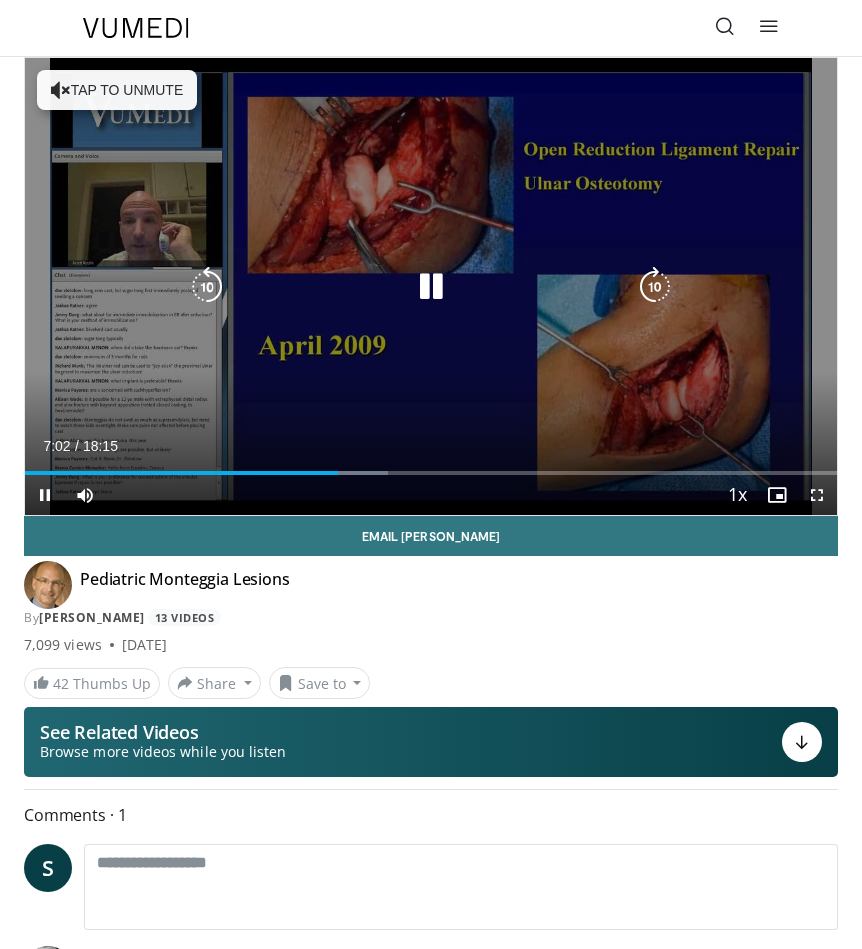 click at bounding box center (655, 287) 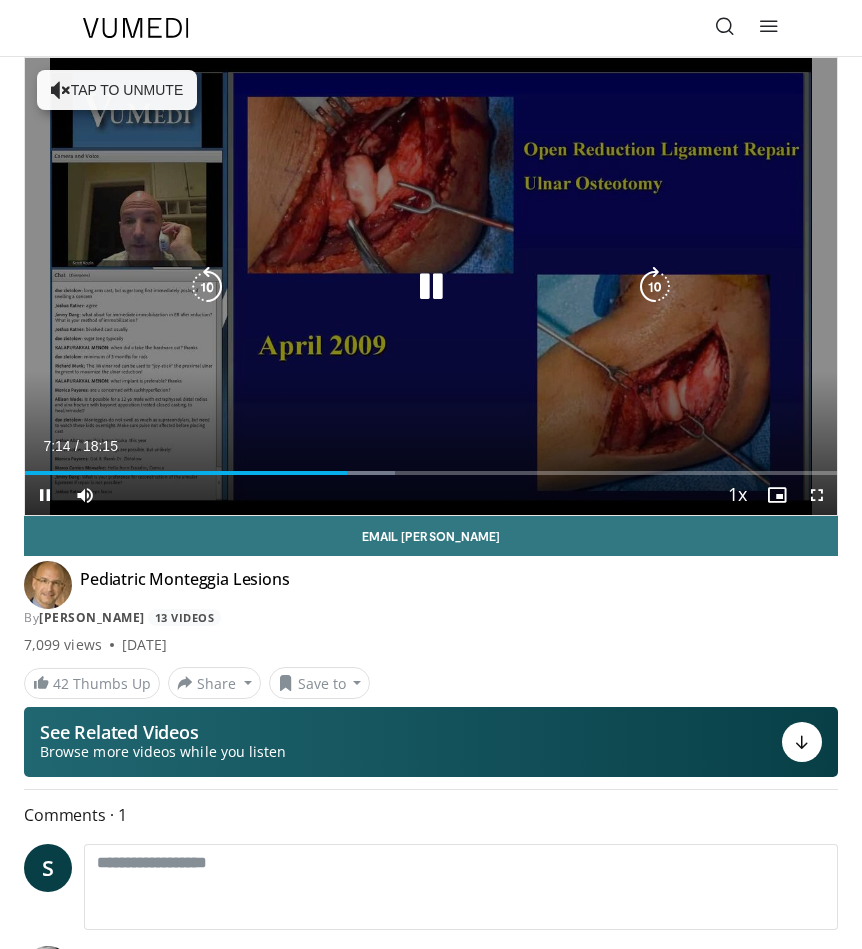 click at bounding box center [655, 287] 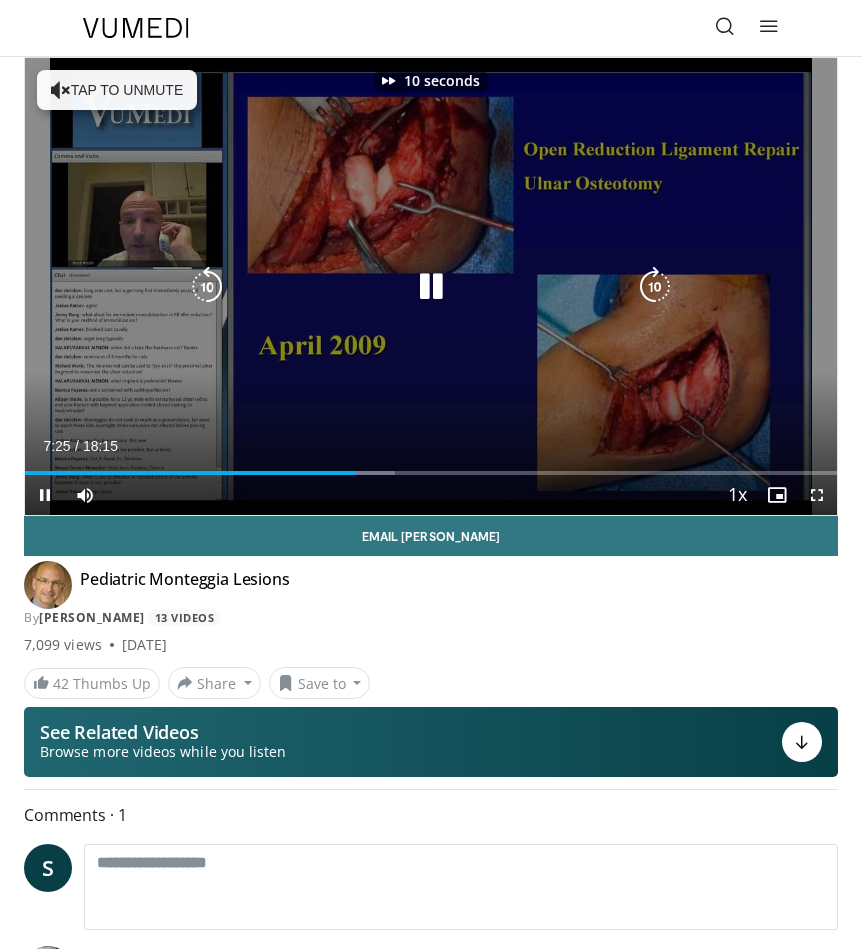 click at bounding box center [655, 287] 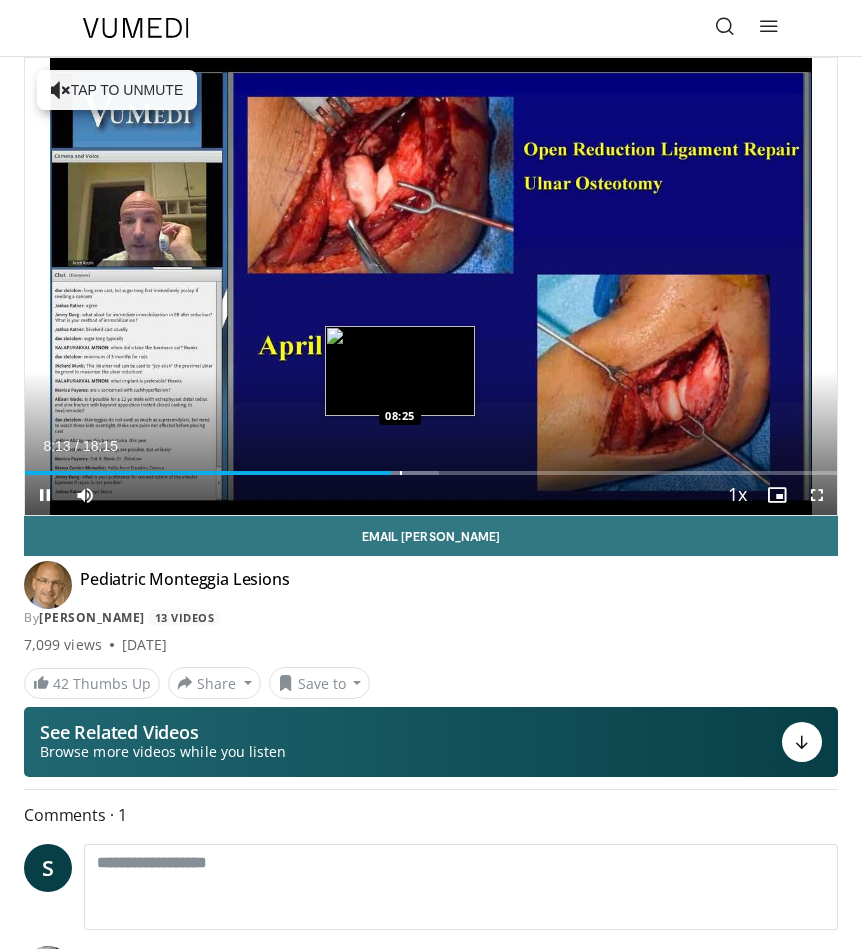 click on "Loaded :  51.04% 08:13 08:25" at bounding box center [431, 465] 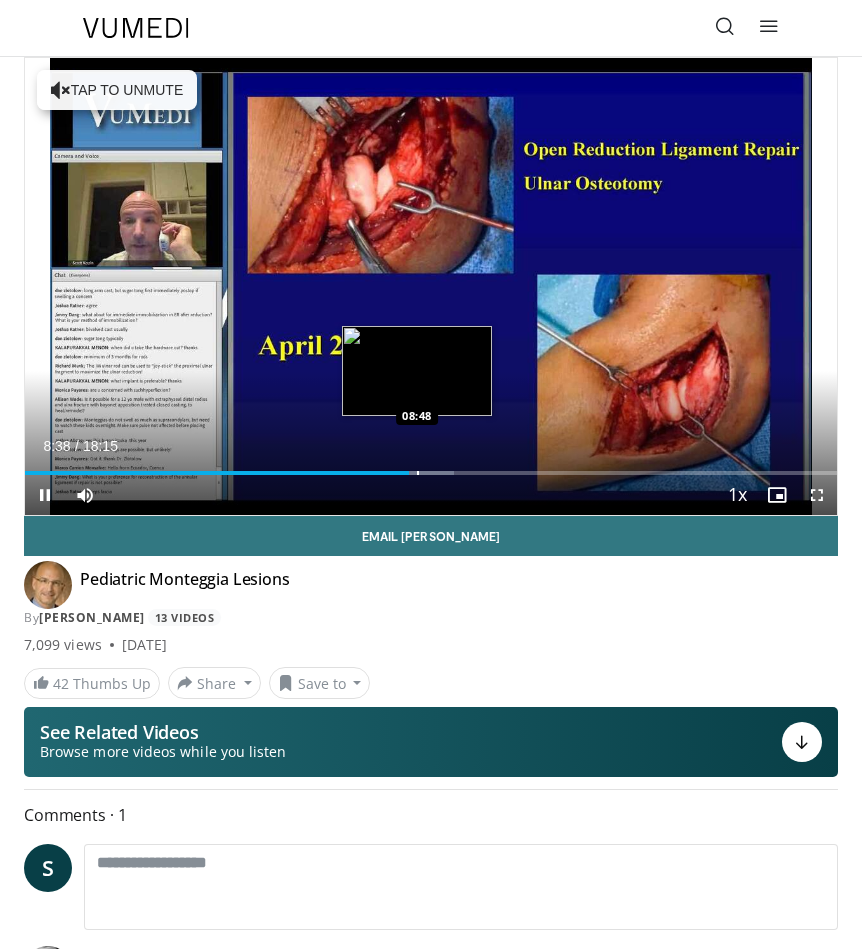 click on "Loaded :  52.86% 08:38 08:48" at bounding box center [431, 465] 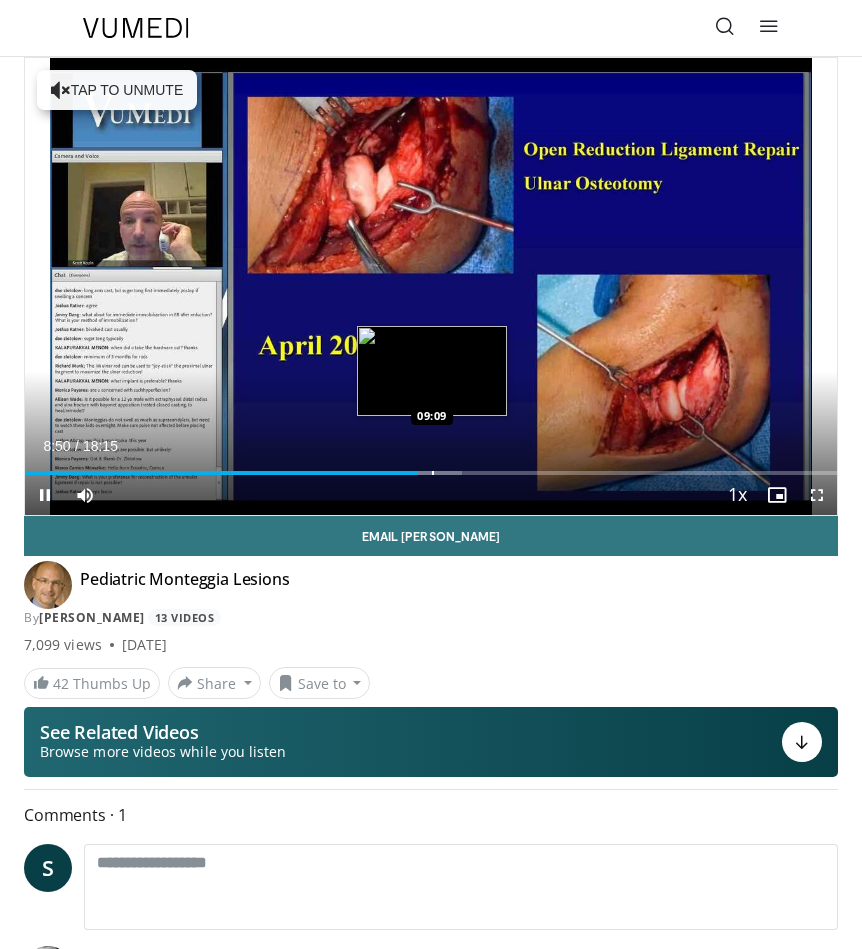 click at bounding box center [433, 473] 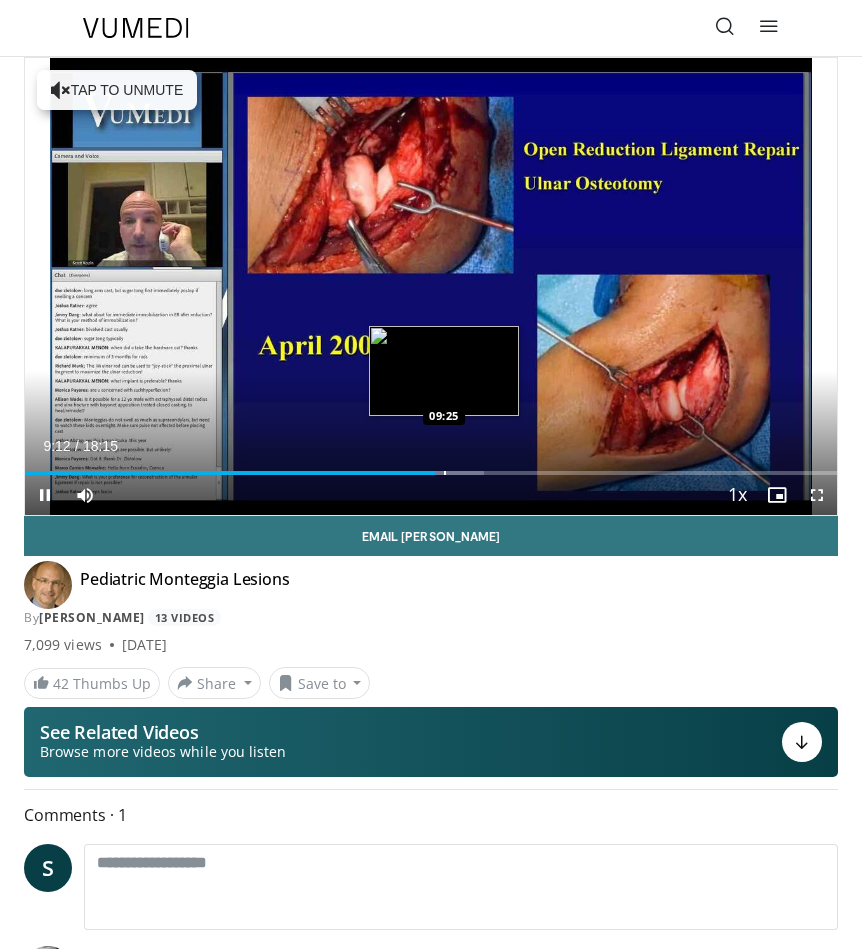 click on "Loaded :  56.51% 09:12 09:25" at bounding box center [431, 465] 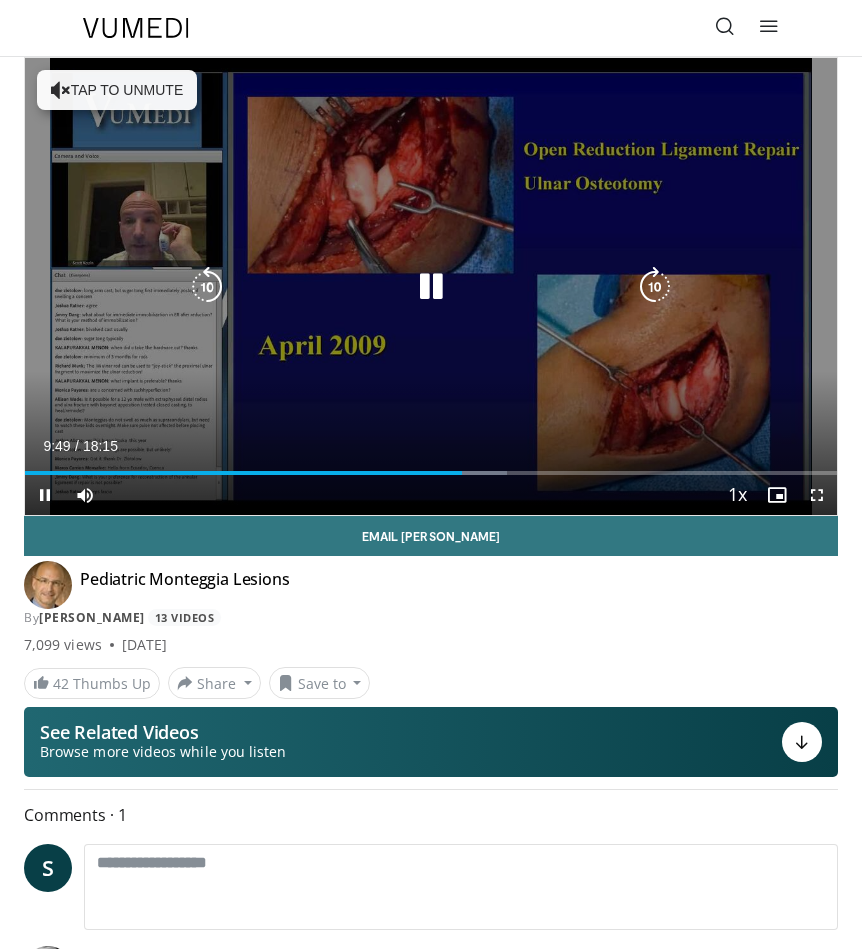 click at bounding box center [431, 287] 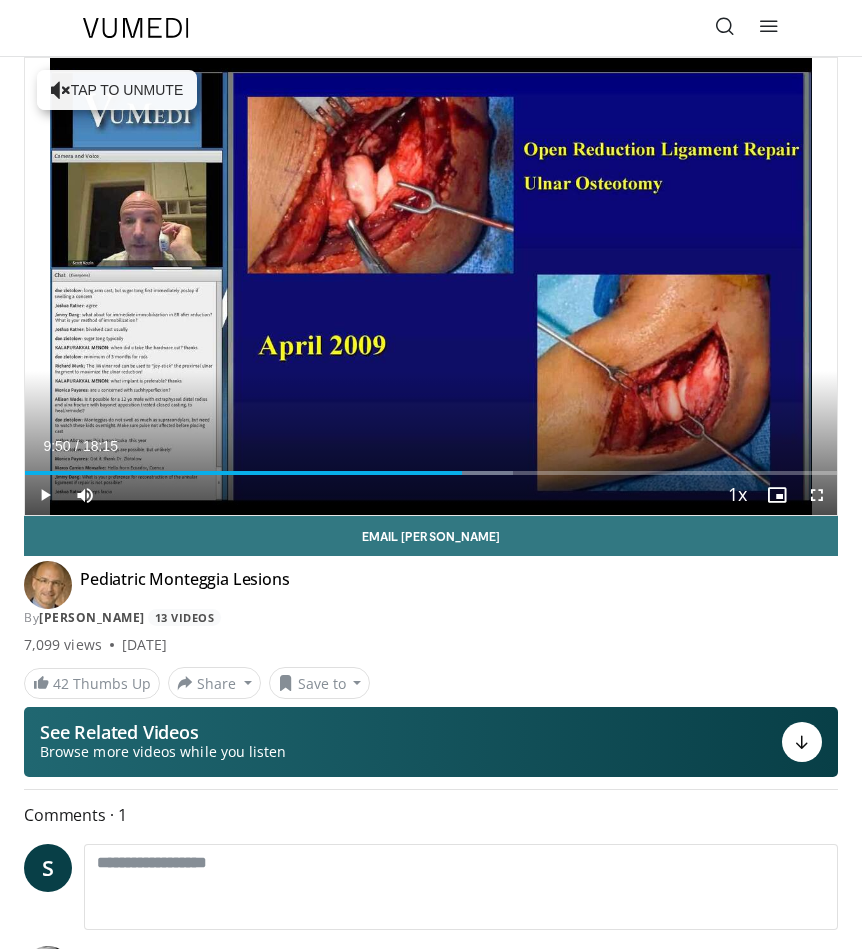 click on "20 seconds
Tap to unmute" at bounding box center (431, 286) 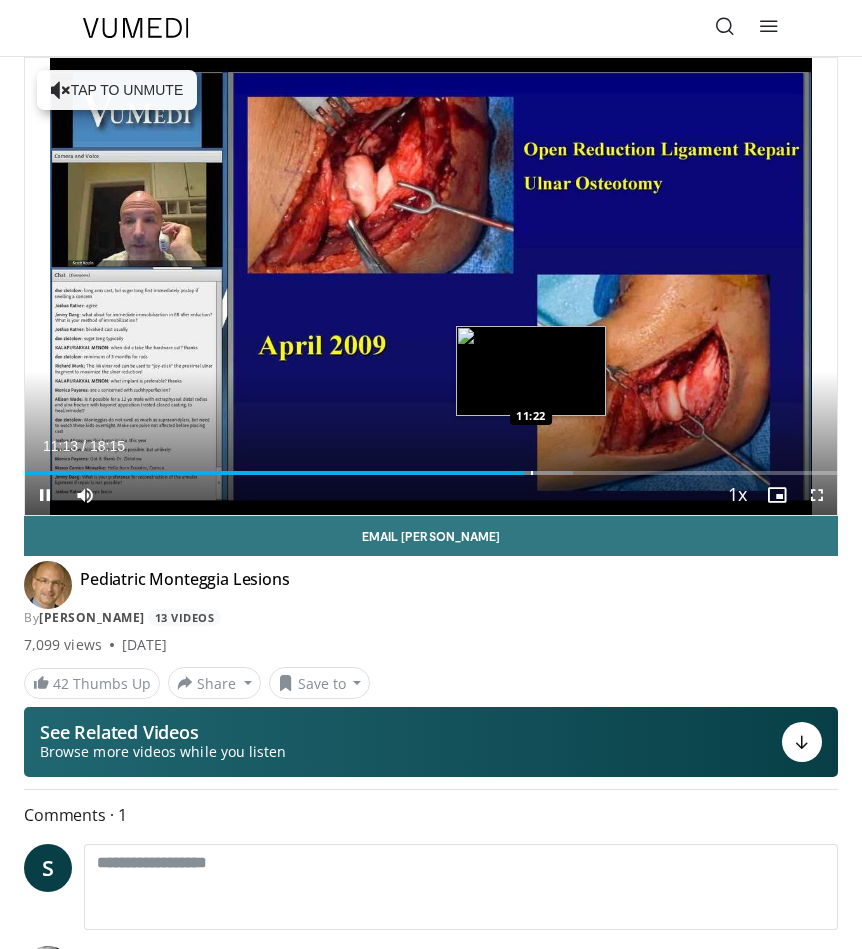 click on "Loaded :  67.44% 11:13 11:22" at bounding box center [431, 465] 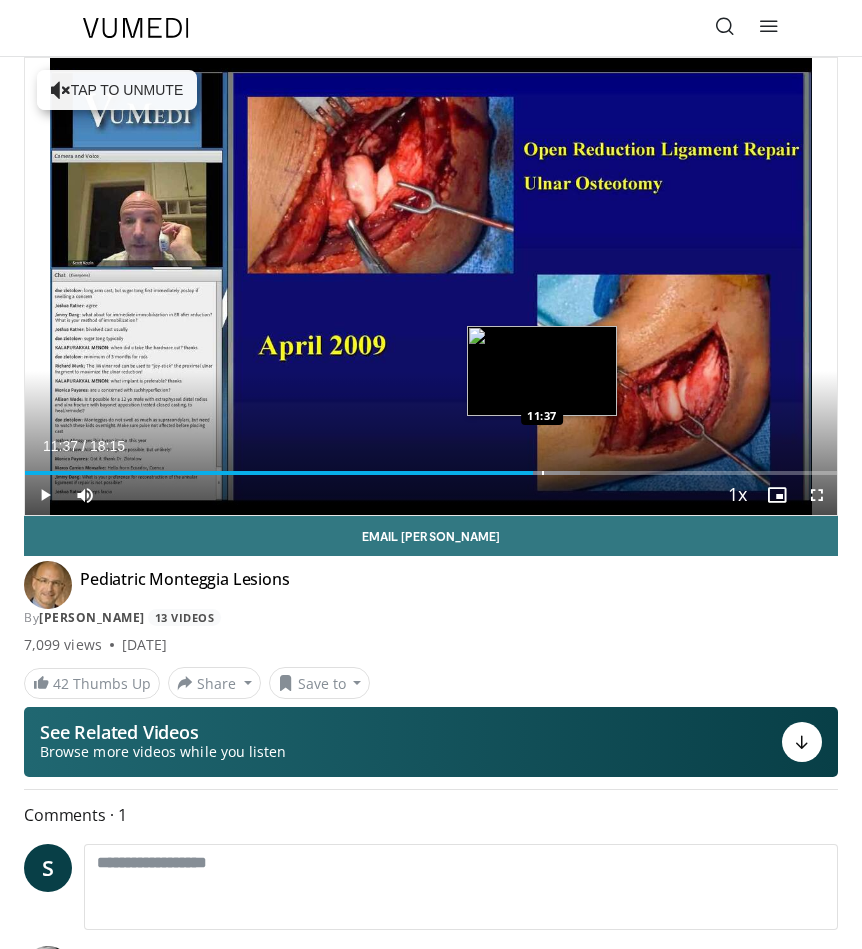 click on "Loaded :  68.36% 11:25 11:37" at bounding box center [431, 465] 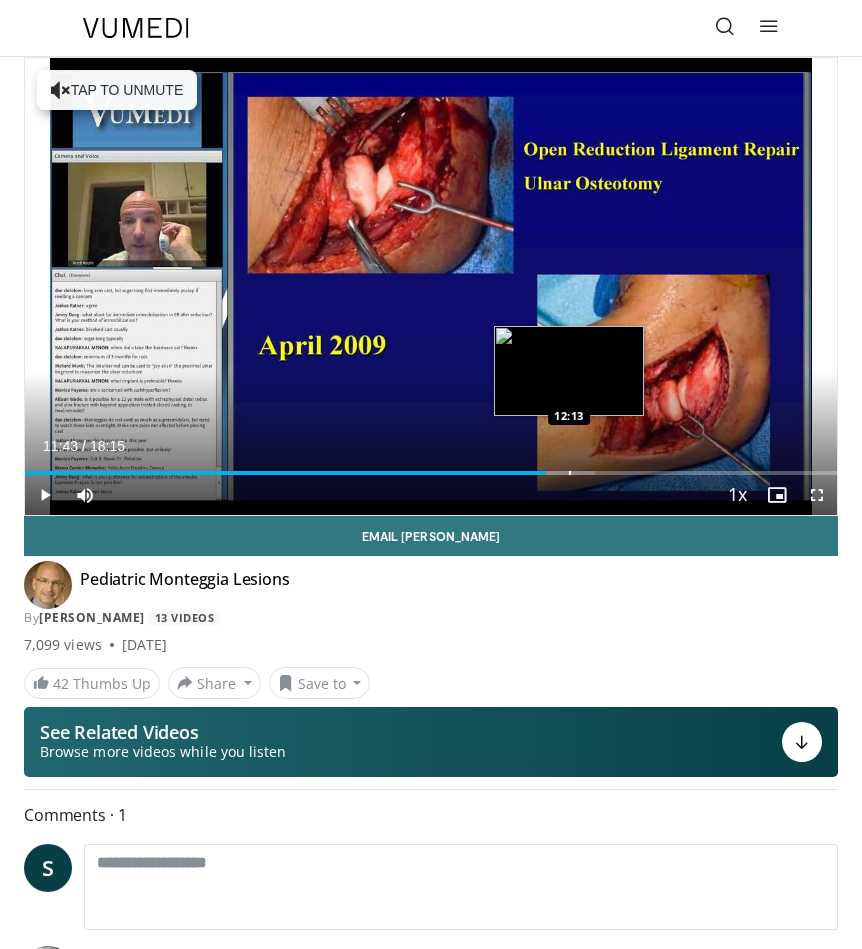 click at bounding box center (570, 473) 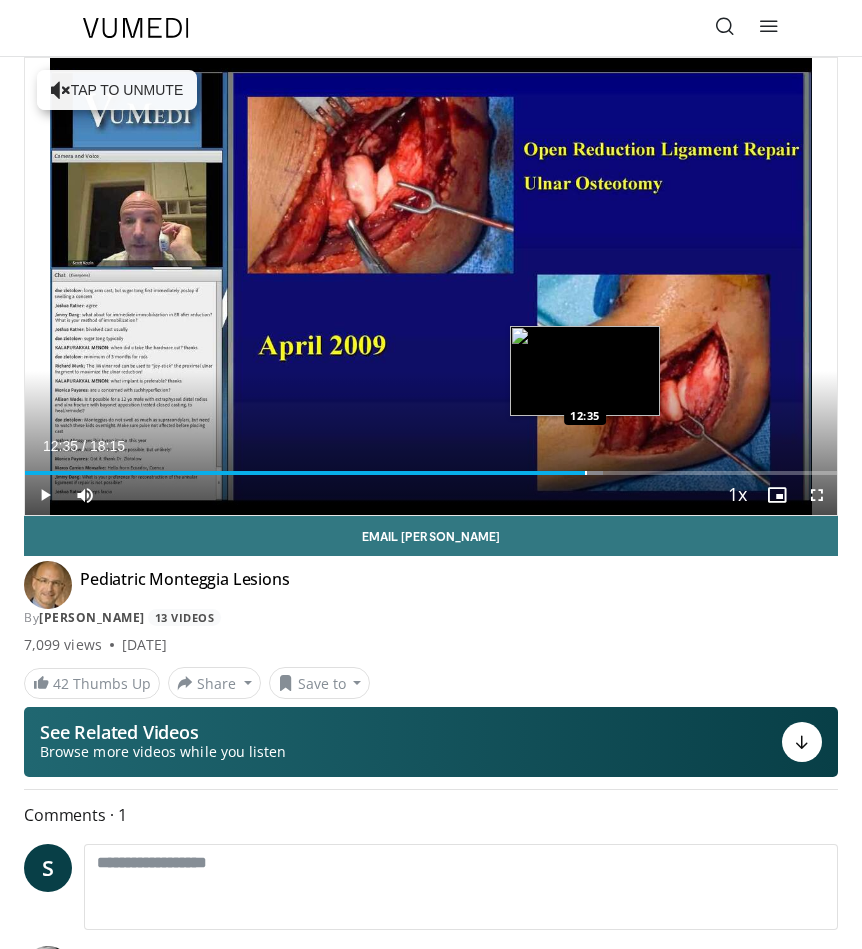 click at bounding box center (586, 473) 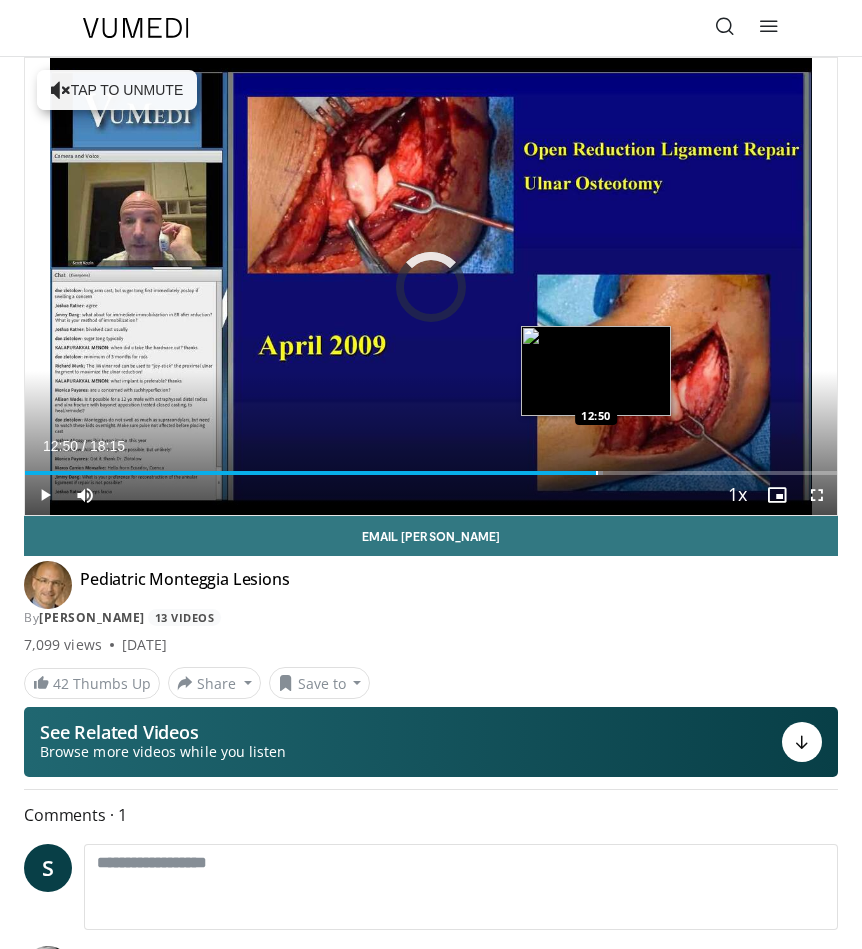 click on "Loaded :  71.21% 12:50 12:50" at bounding box center [431, 465] 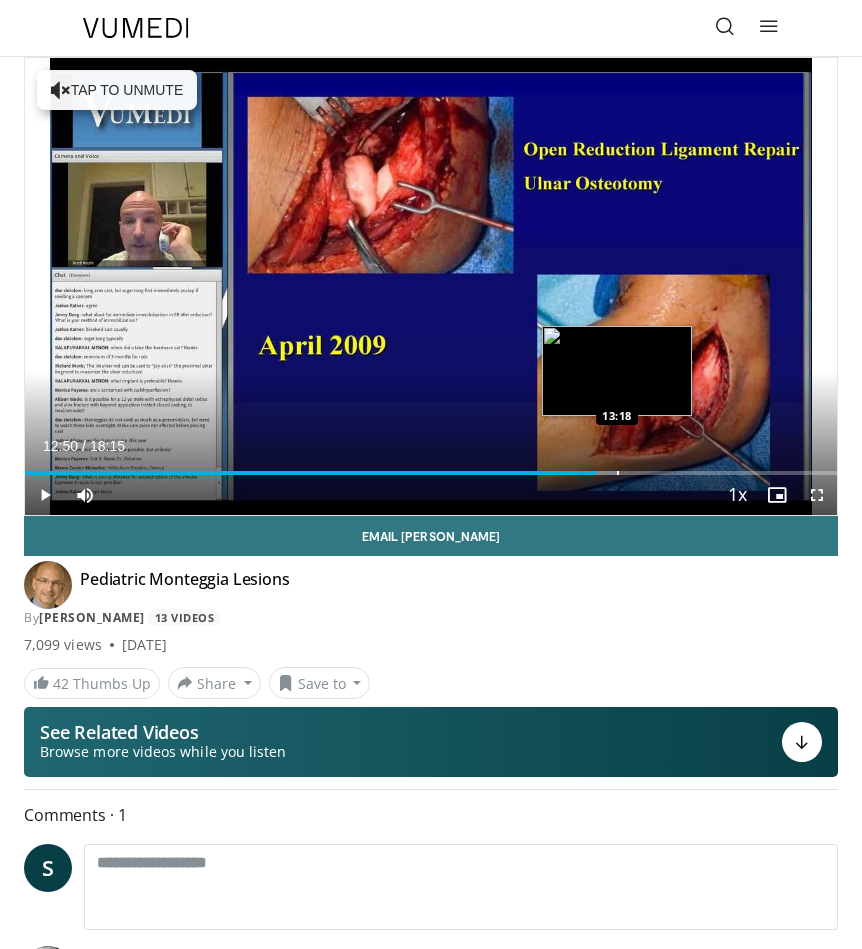 click on "Loaded :  73.03% 12:50 13:18" at bounding box center (431, 465) 